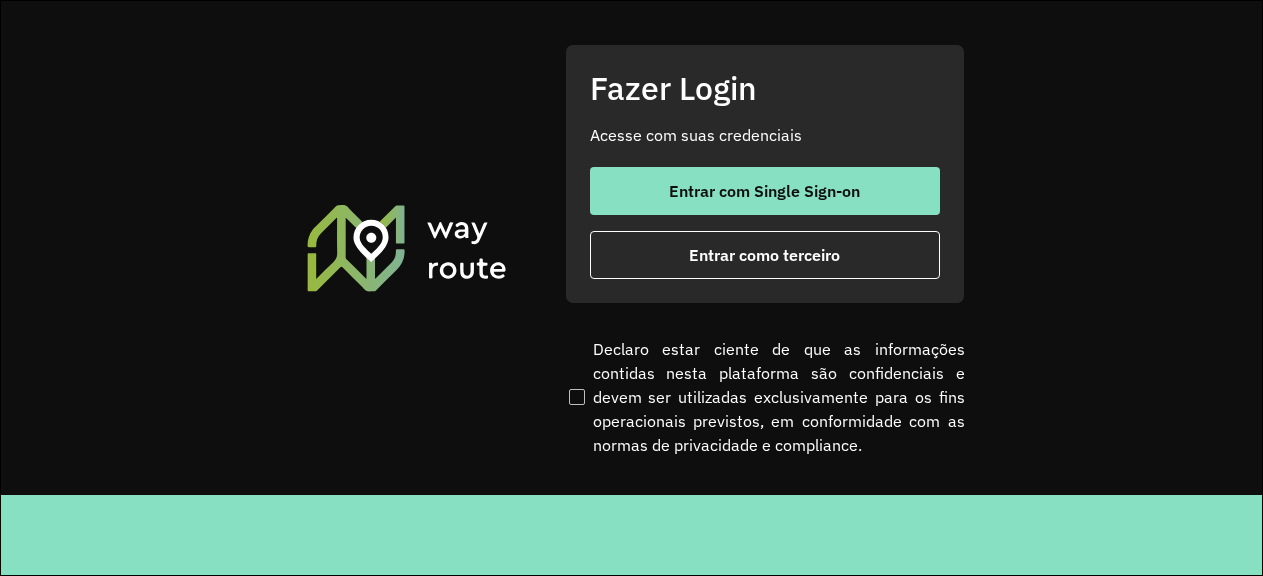 scroll, scrollTop: 0, scrollLeft: 0, axis: both 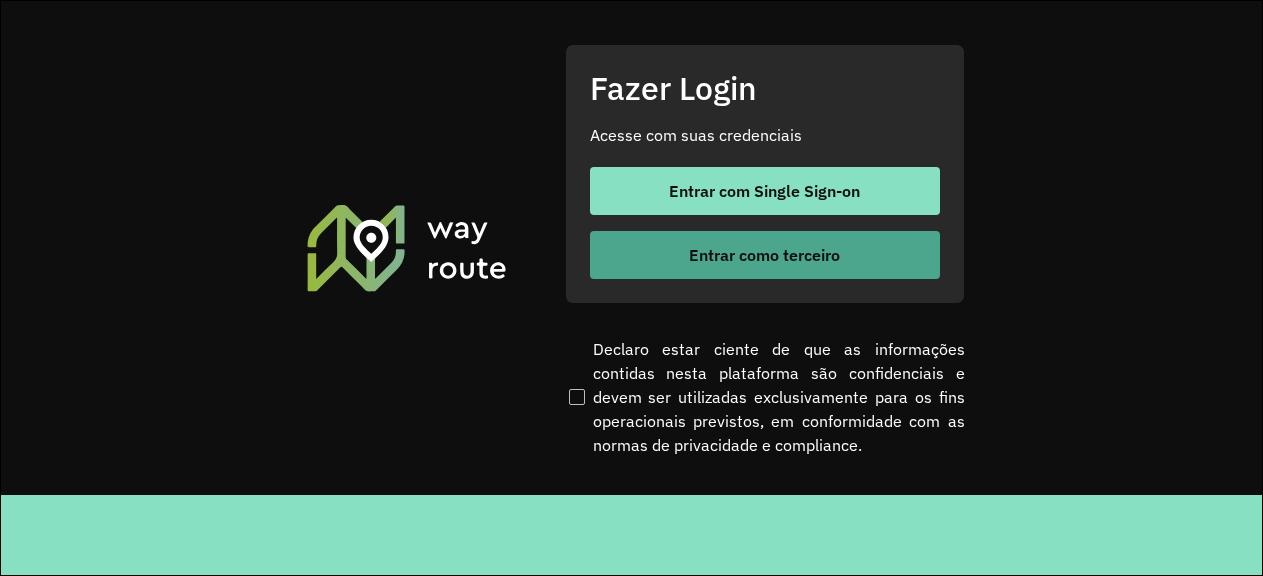 click on "Entrar como terceiro" at bounding box center [765, 255] 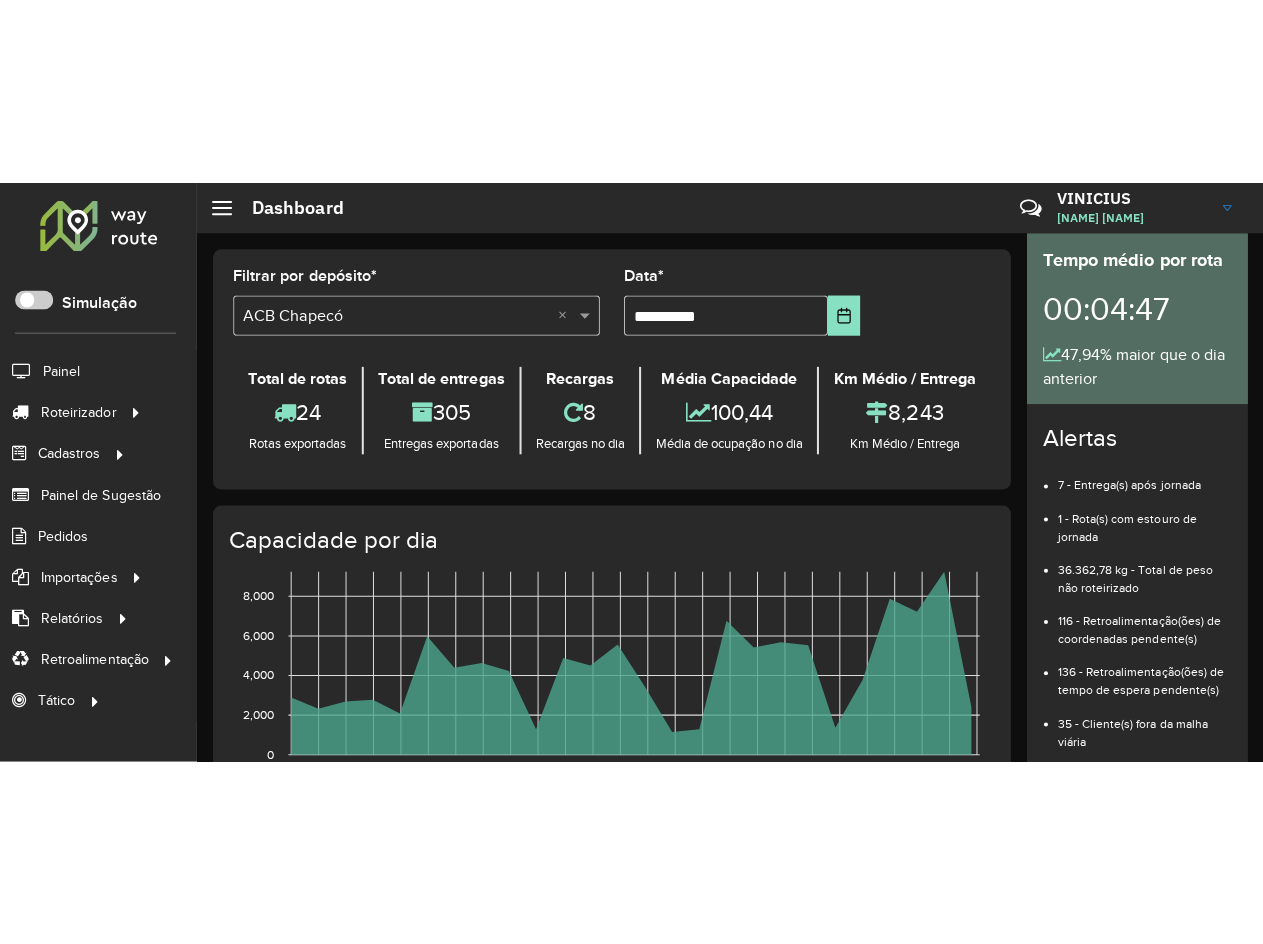 scroll, scrollTop: 0, scrollLeft: 0, axis: both 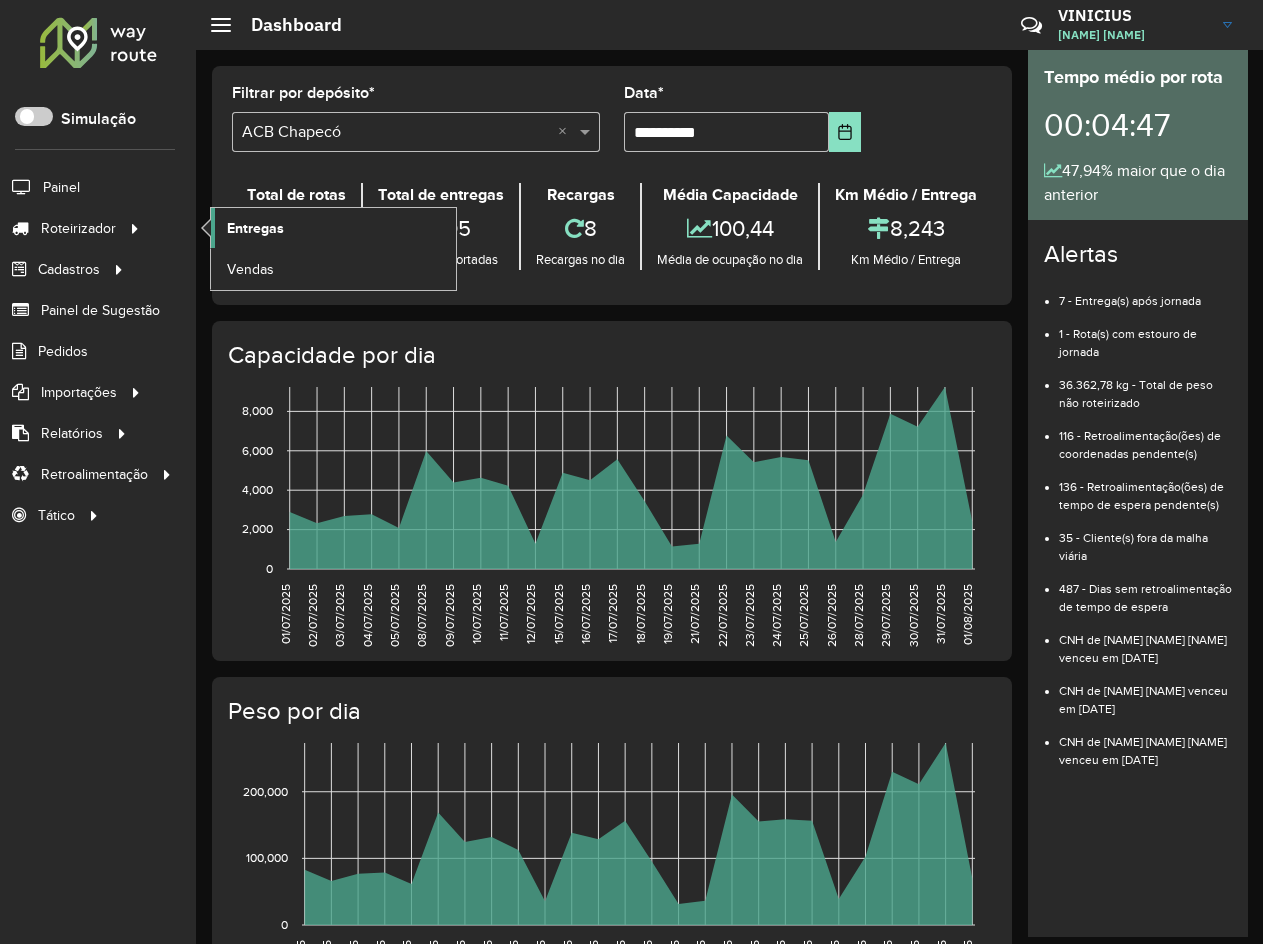 click on "Entregas" 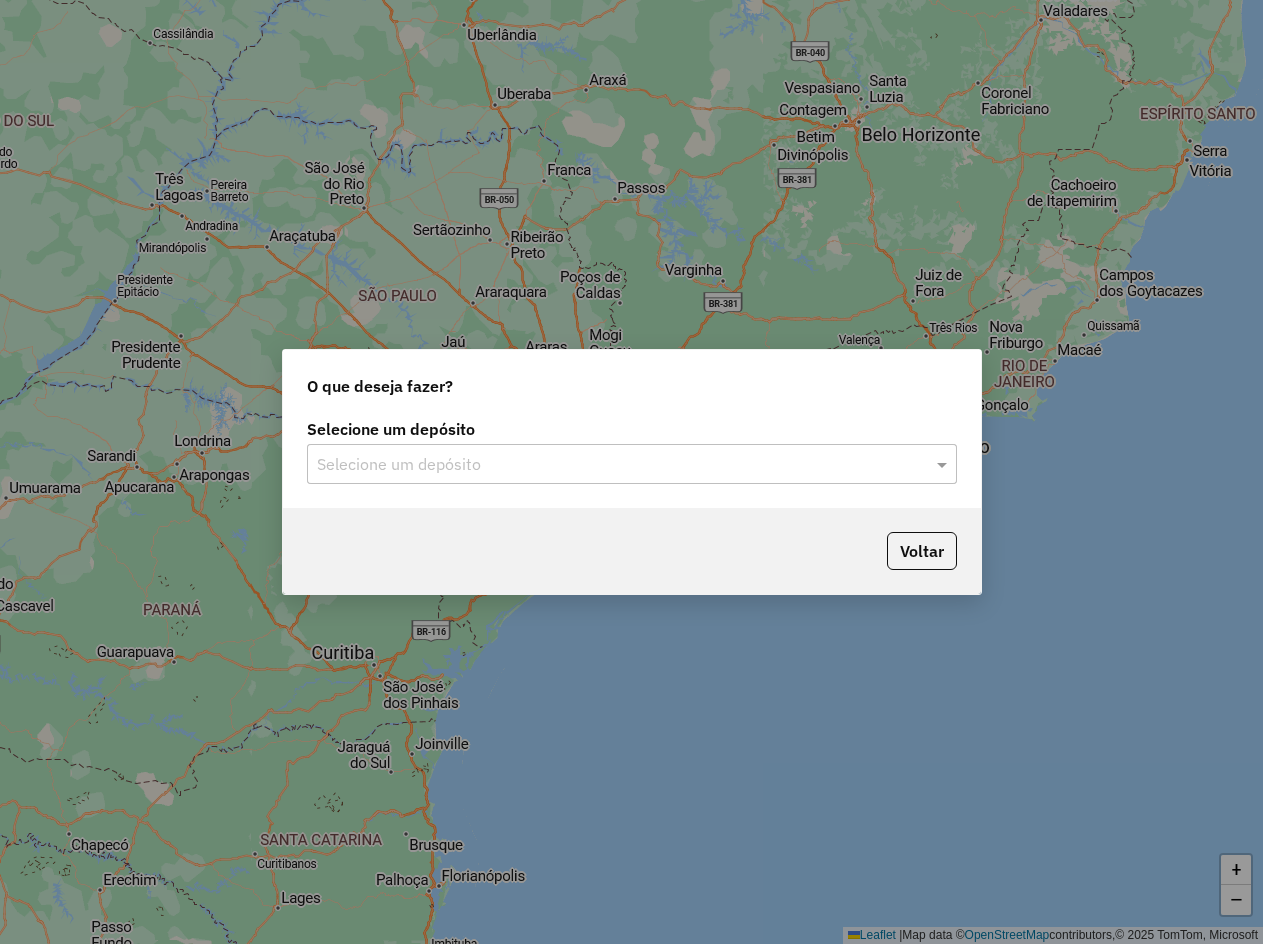 scroll, scrollTop: 0, scrollLeft: 0, axis: both 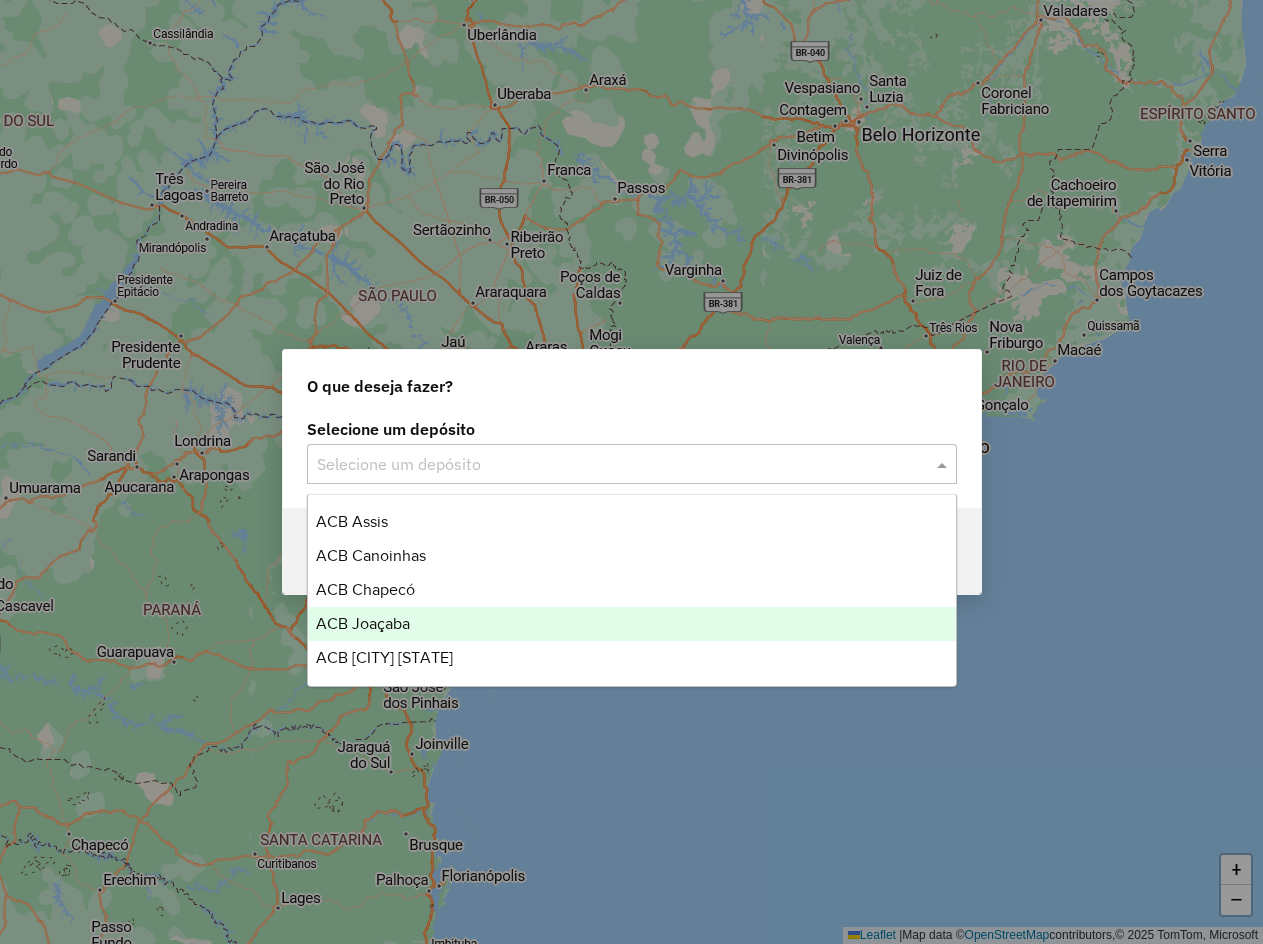 click on "ACB Joaçaba" at bounding box center (632, 624) 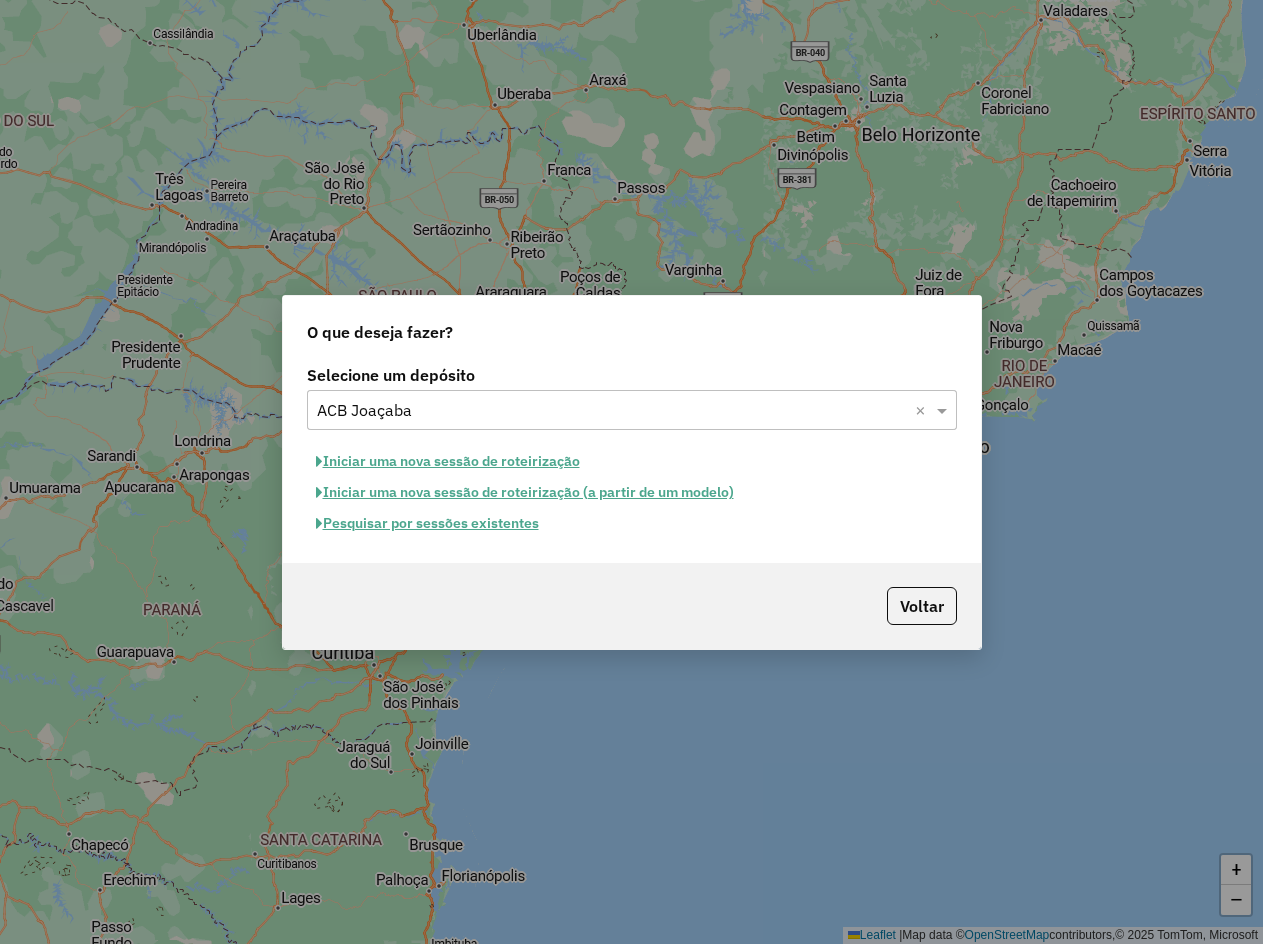 click on "Pesquisar por sessões existentes" 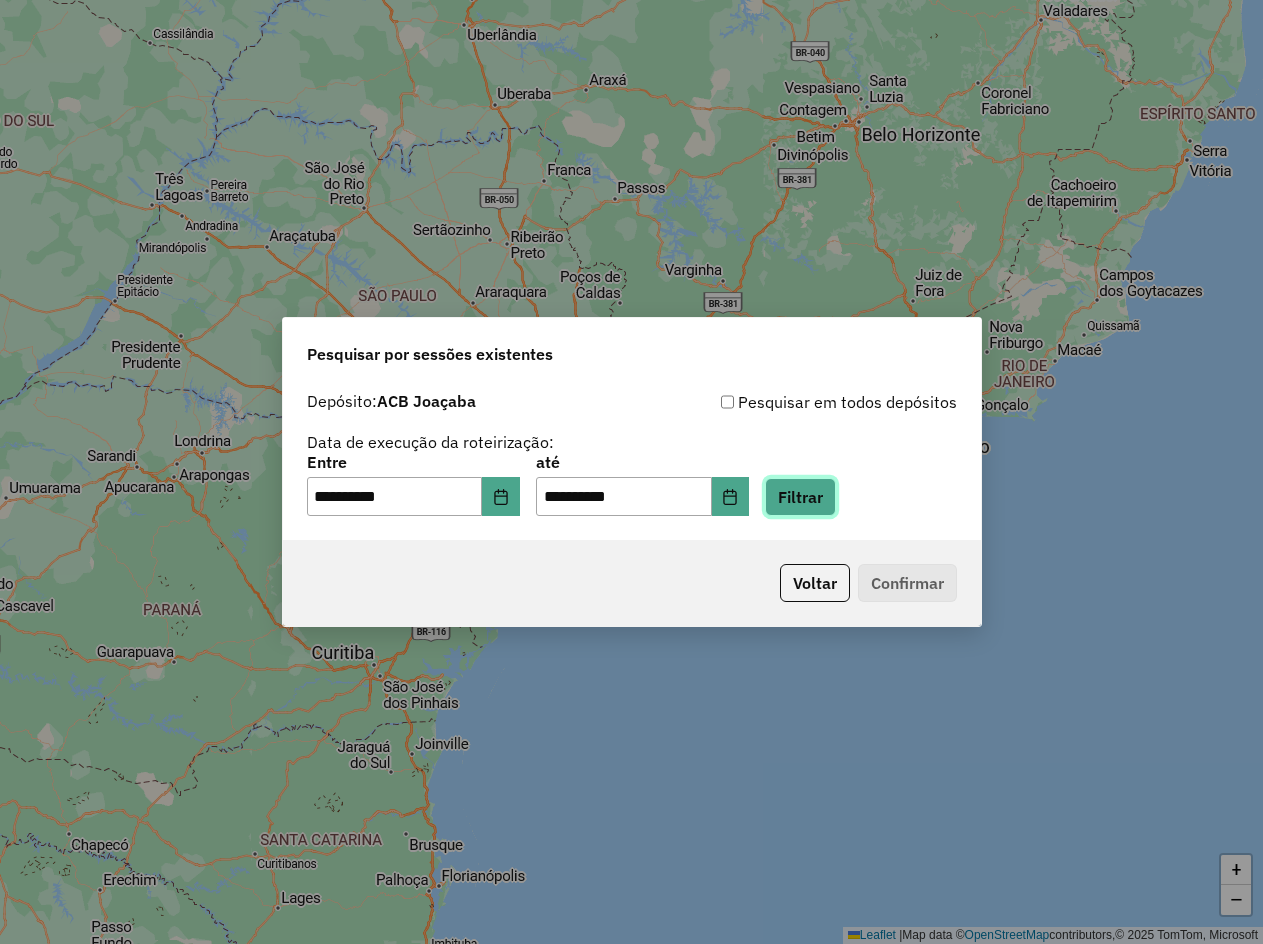 click on "Filtrar" 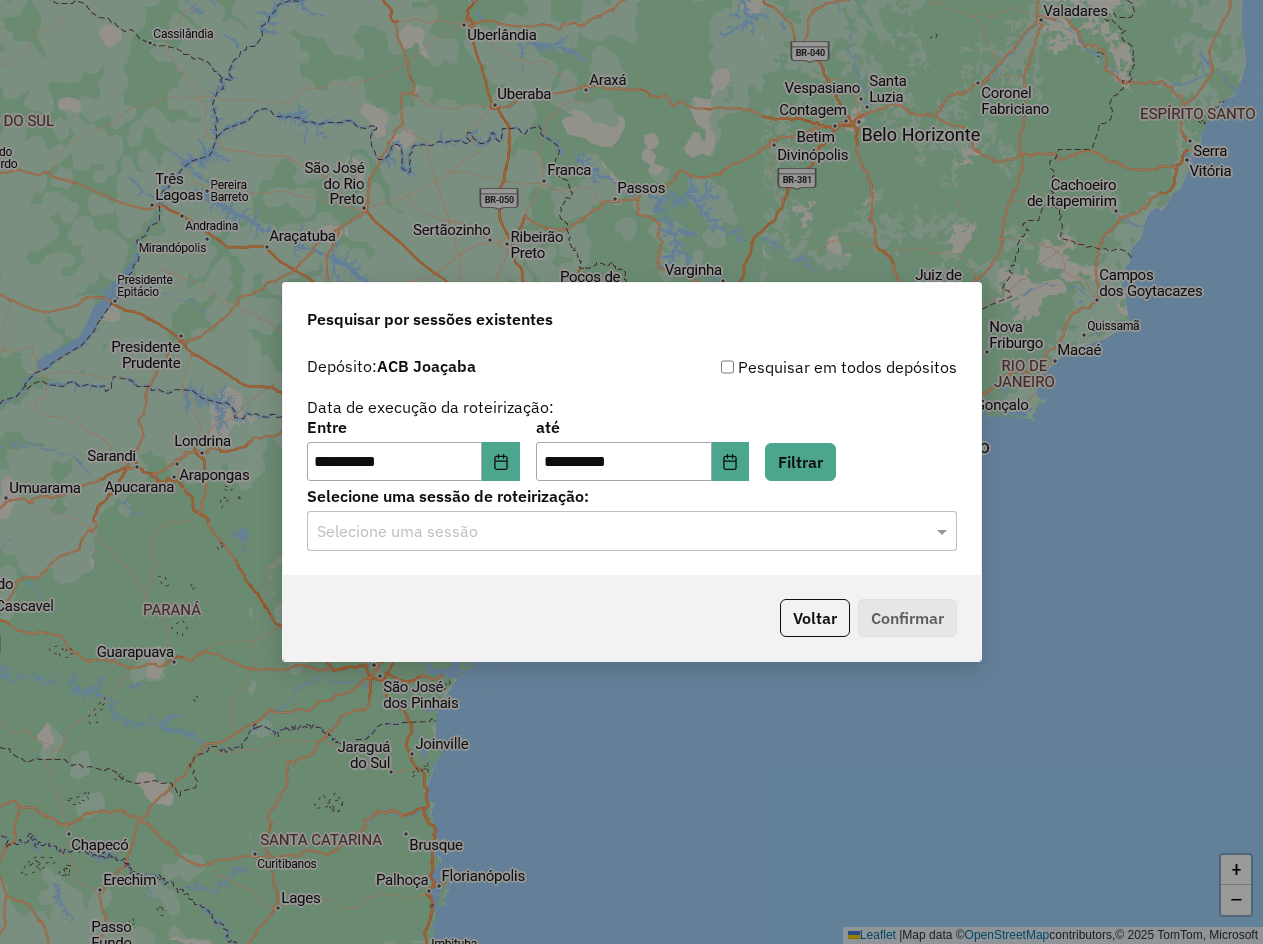 click 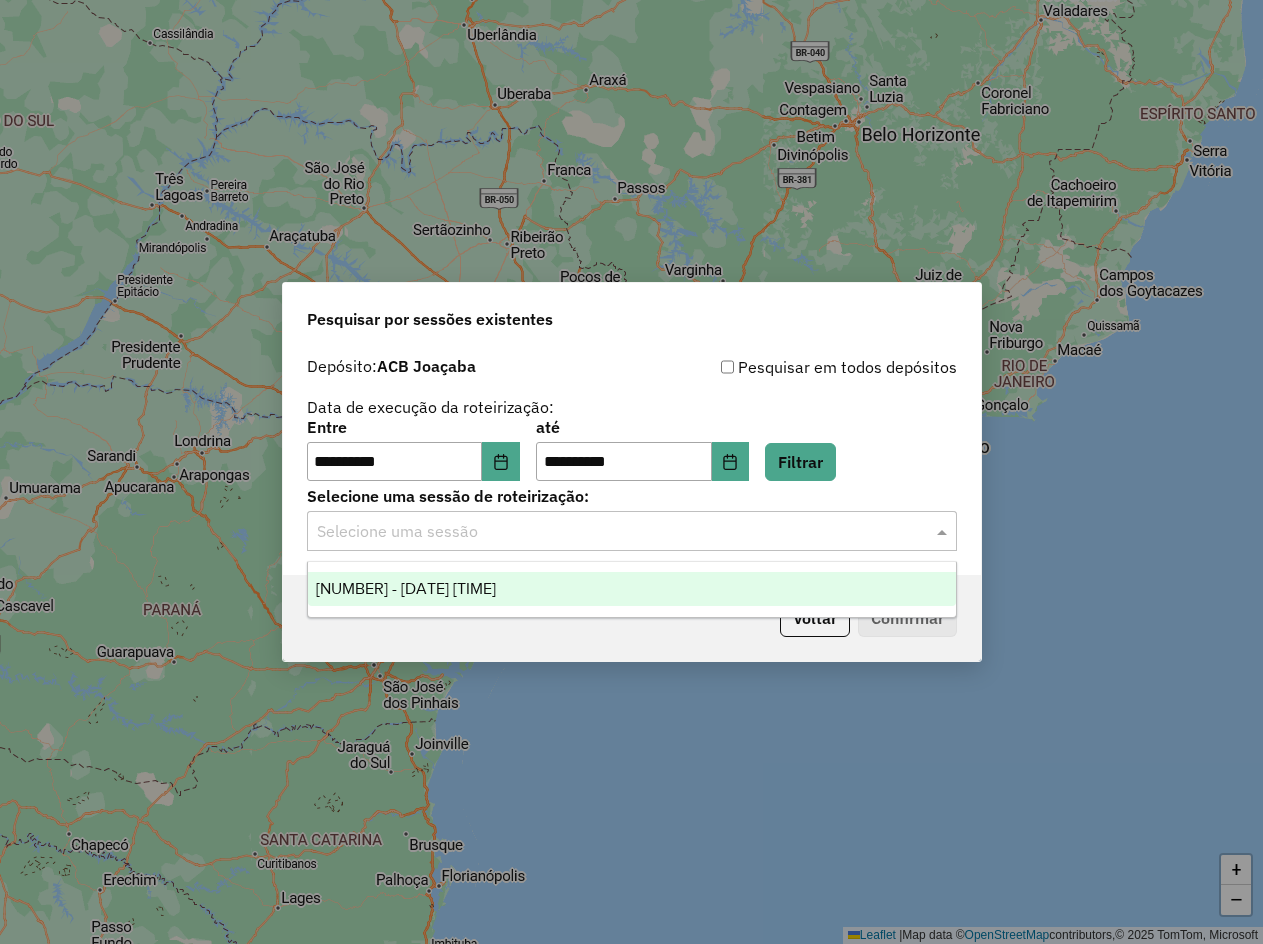 click on "973546 - 01/08/2025 19:02" at bounding box center [632, 589] 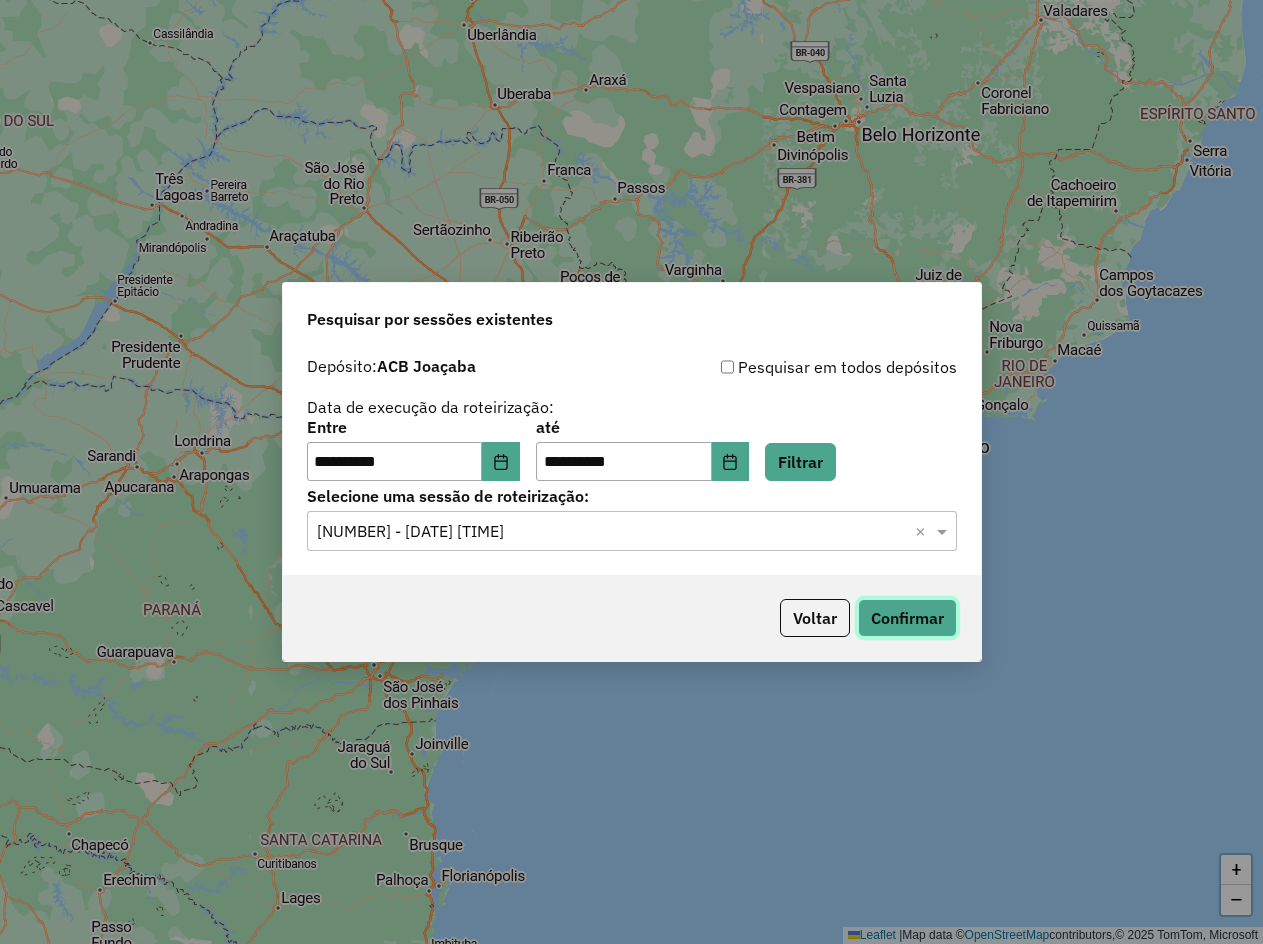 click on "Confirmar" 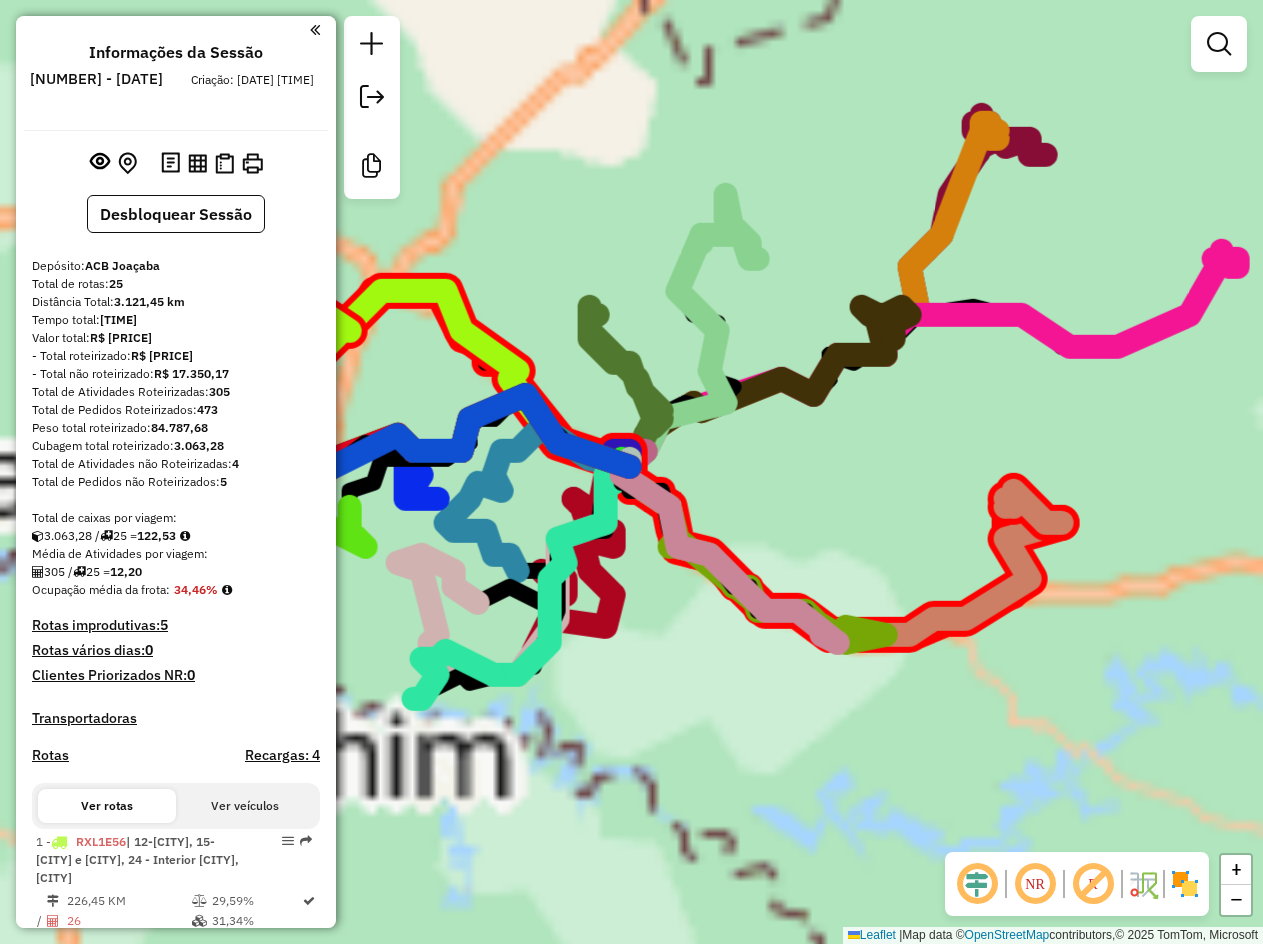 scroll, scrollTop: 0, scrollLeft: 0, axis: both 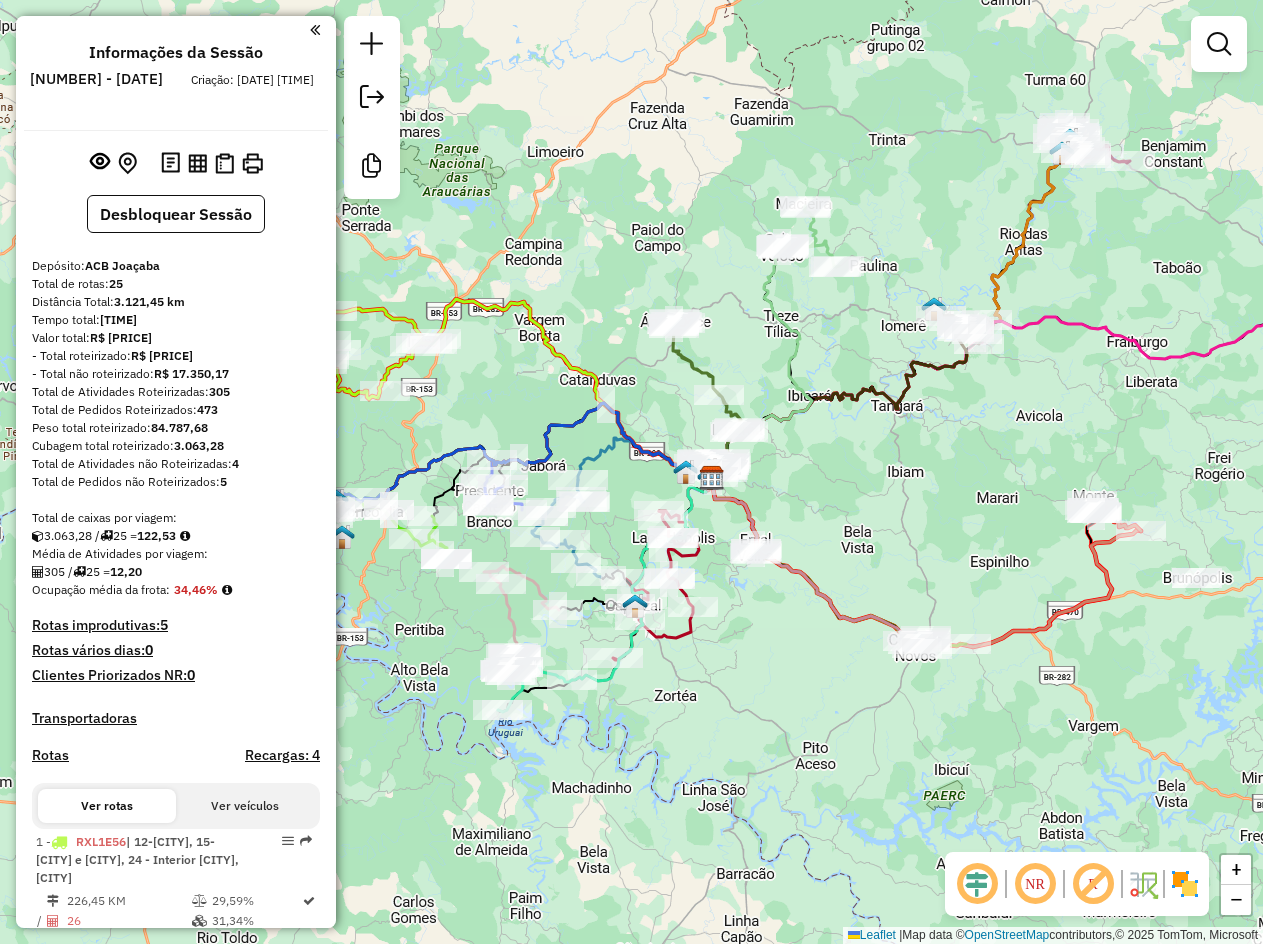drag, startPoint x: 757, startPoint y: 463, endPoint x: 837, endPoint y: 469, distance: 80.224686 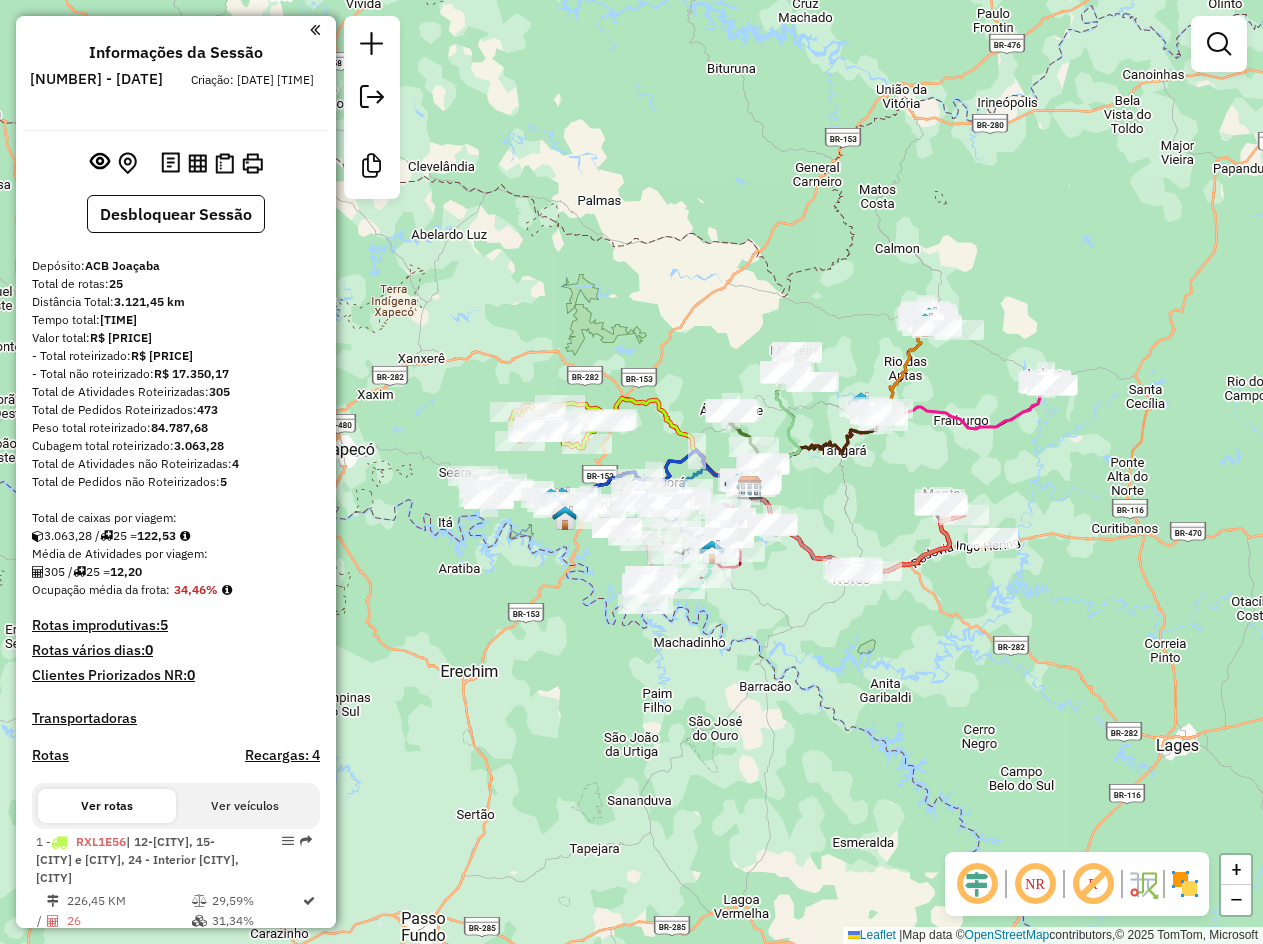 drag, startPoint x: 821, startPoint y: 480, endPoint x: 796, endPoint y: 494, distance: 28.653097 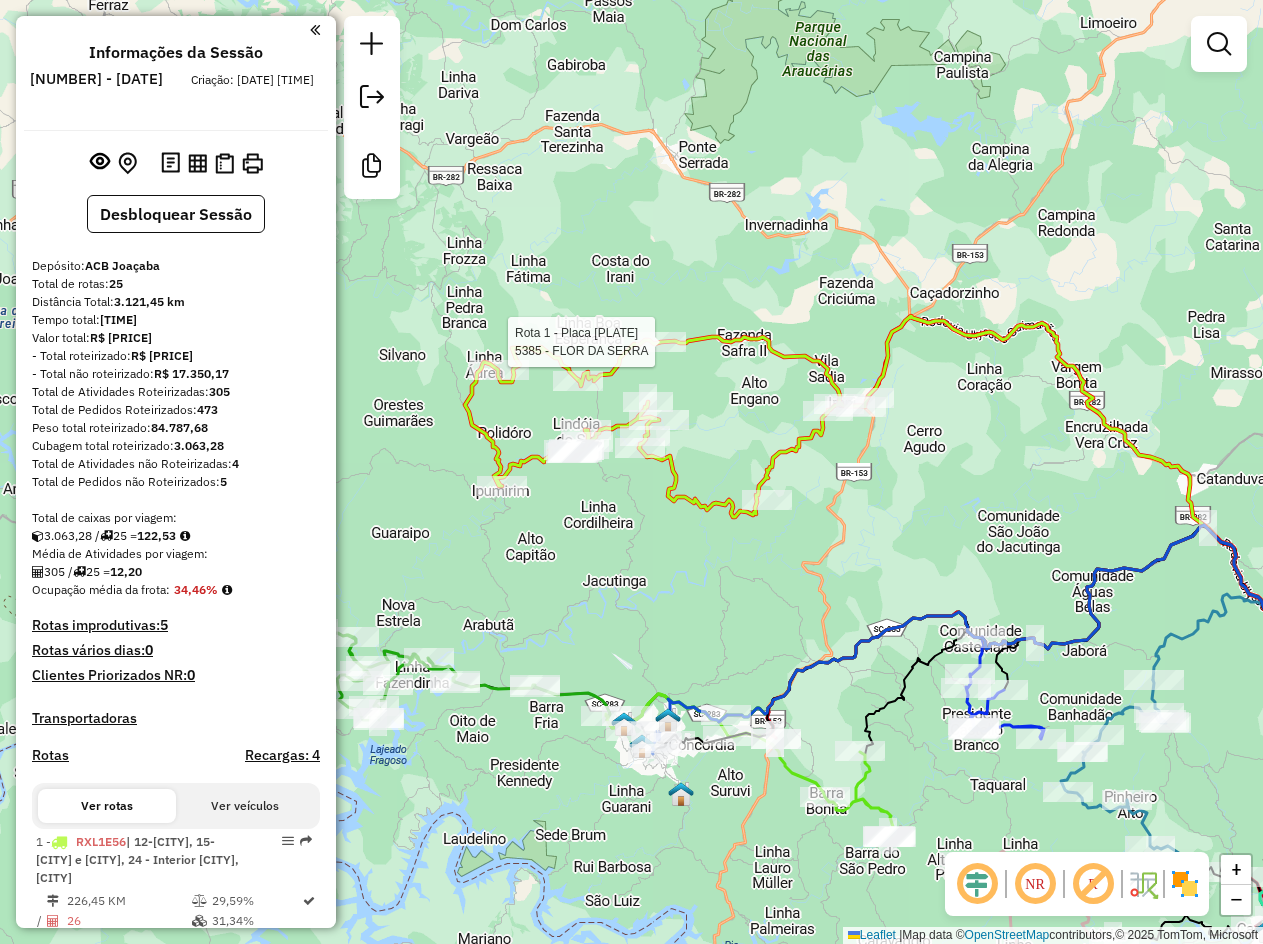 select on "**********" 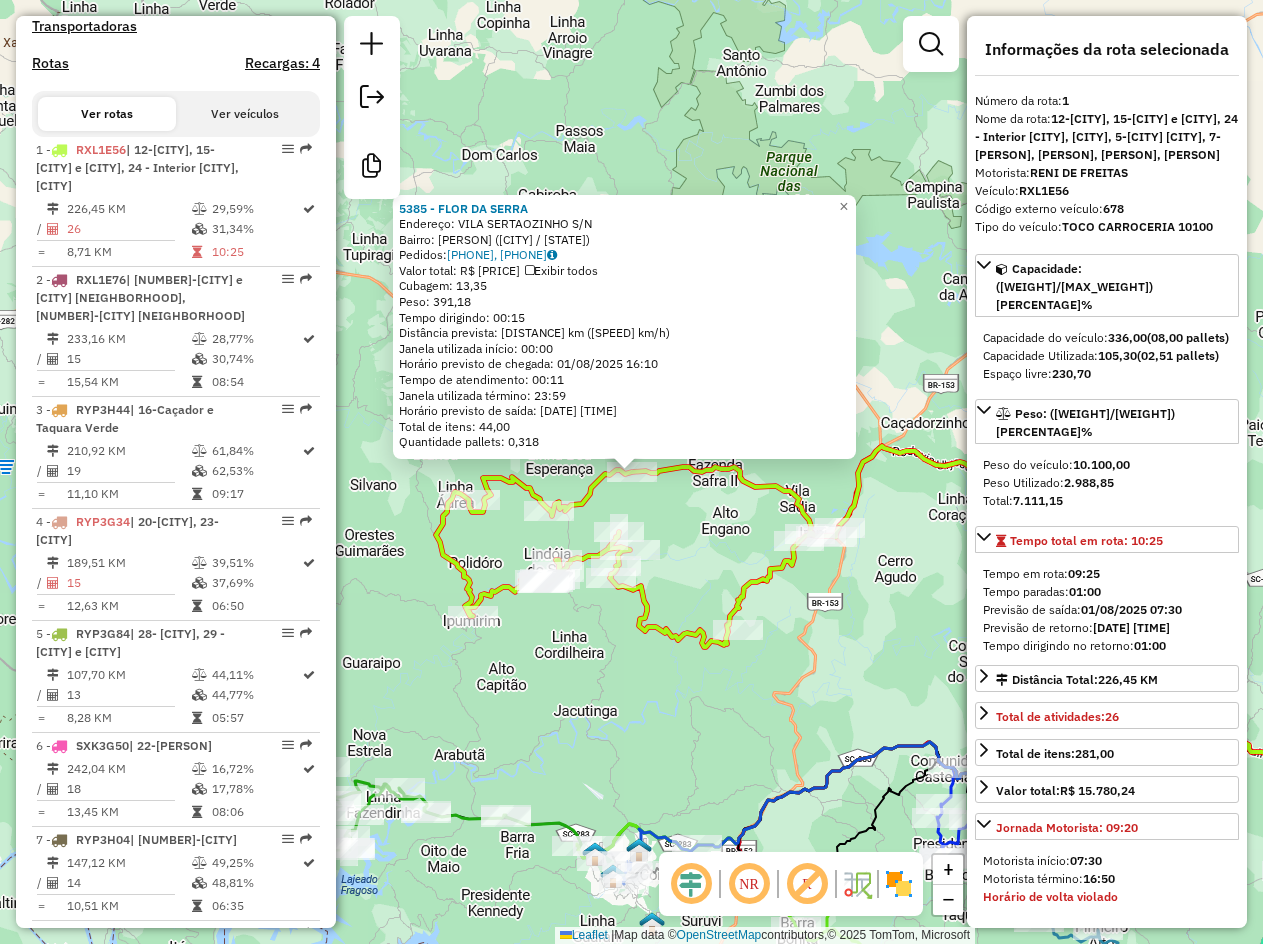 scroll, scrollTop: 813, scrollLeft: 0, axis: vertical 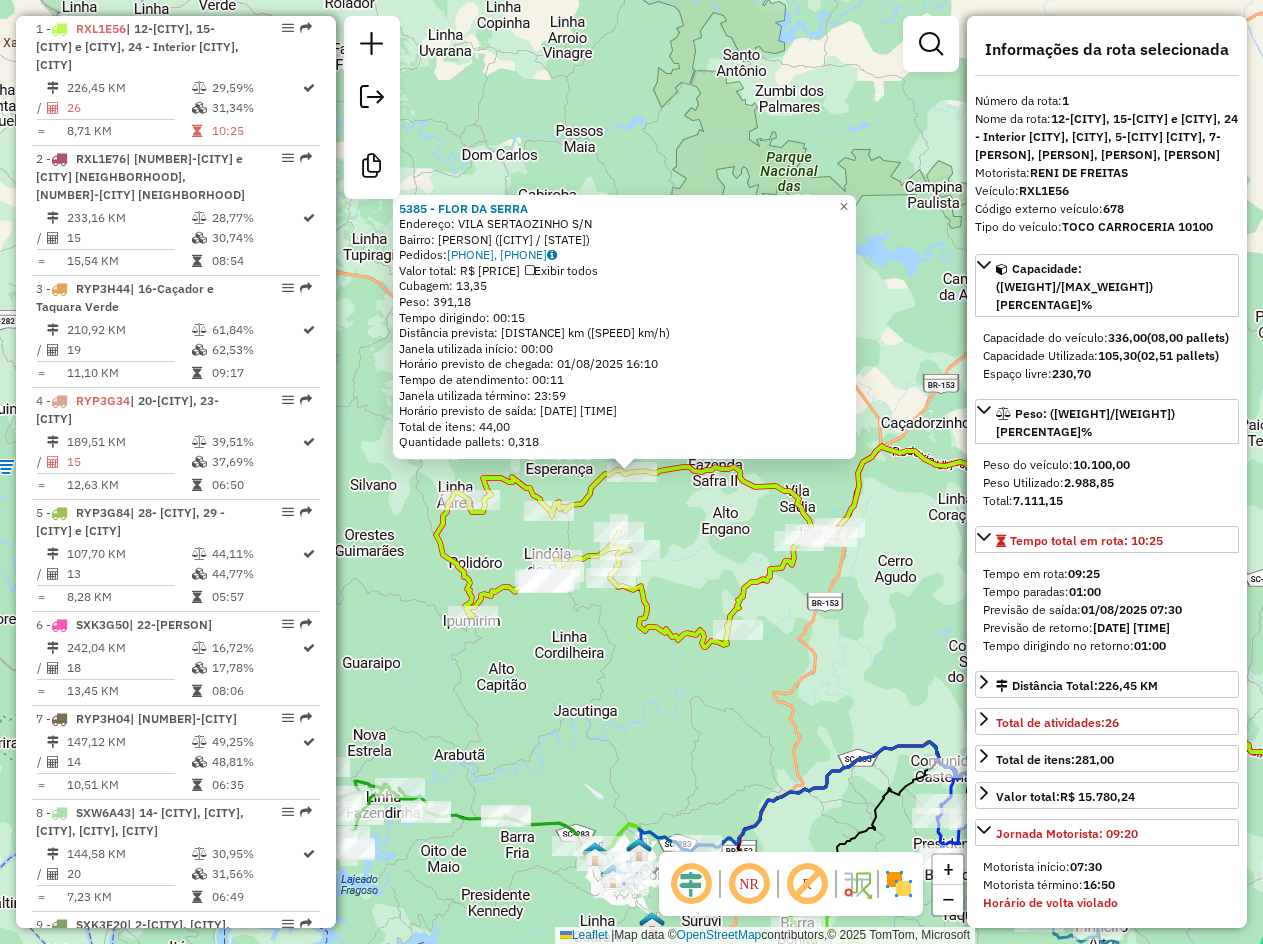 click on "[NUMBER] - [NAME]  Endereço:  [STREET] [NAME] S/N   Bairro: [NEIGHBORHOOD] ([CITY] / [STATE])   Pedidos:  [PHONE], [PHONE]   Valor total: R$ [PRICE]   Exibir todos   Cubagem: [CUBAGE]  Peso: [WEIGHT]  Tempo dirigindo: [TIME]   Distância prevista: [DISTANCE] km ([SPEED] km/h)   Janela utilizada início: [TIME]   Horário previsto de chegada: [DATE] [TIME]   Tempo de atendimento: [TIME]   Janela utilizada término: [TIME]   Horário previsto de saída: [DATE] [TIME]   Total de itens: [QUANTITY]   Quantidade pallets: [QUANTITY]  × Janela de atendimento Grade de atendimento Capacidade Transportadoras Veículos Cliente Pedidos  Rotas Selecione os dias de semana para filtrar as janelas de atendimento  Seg   Ter   Qua   Qui   Sex   Sáb   Dom  Informe o período da janela de atendimento: De: [TIME] Até: [TIME]  Filtrar exatamente a janela do cliente  Considerar janela de atendimento padrão  Selecione os dias de semana para filtrar as grades de atendimento  Seg   Ter   Qua   Qui   Sex   Sáb   Dom   Peso mínimo:   Peso máximo:   De:   De:" 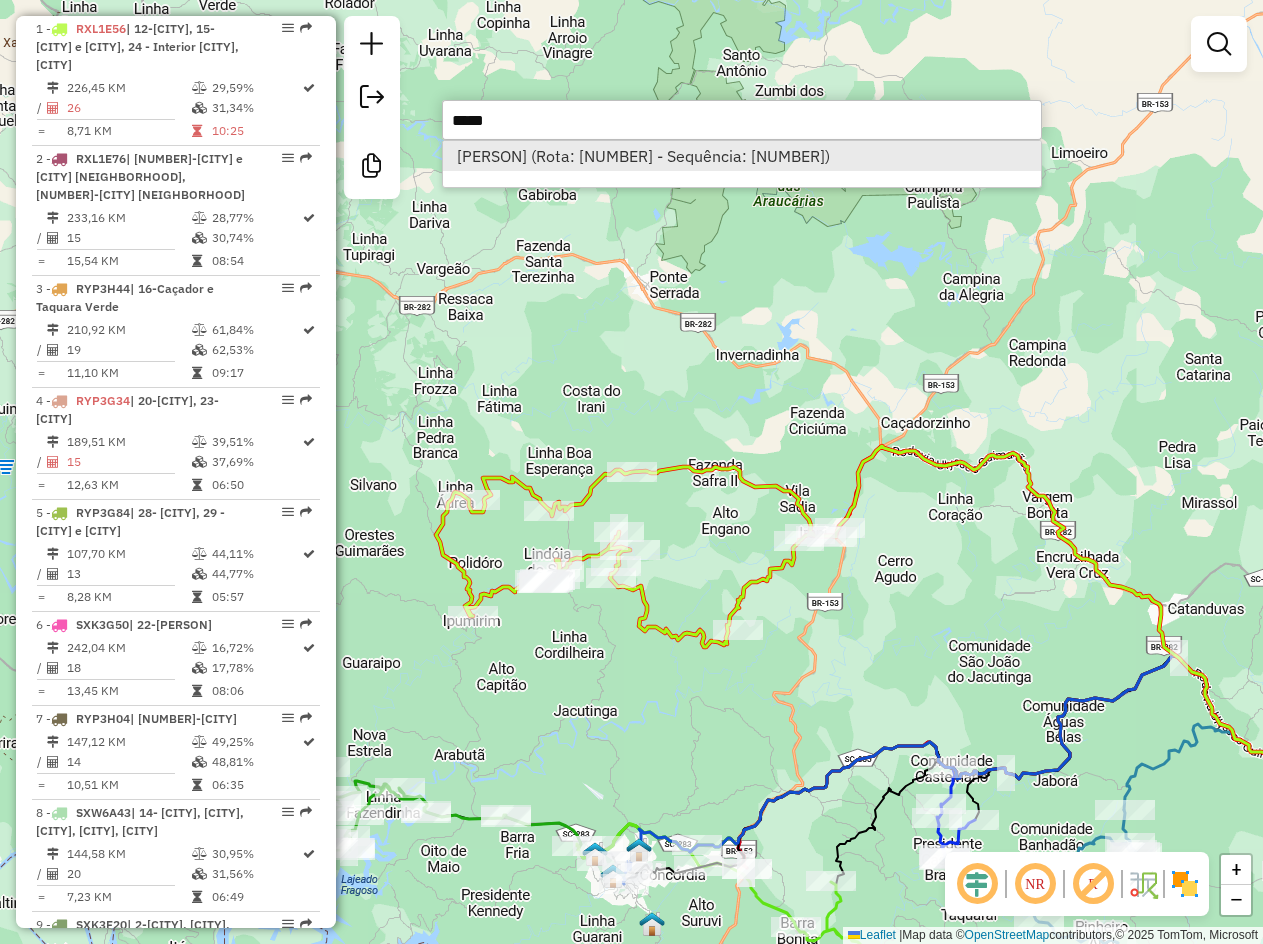 type on "*****" 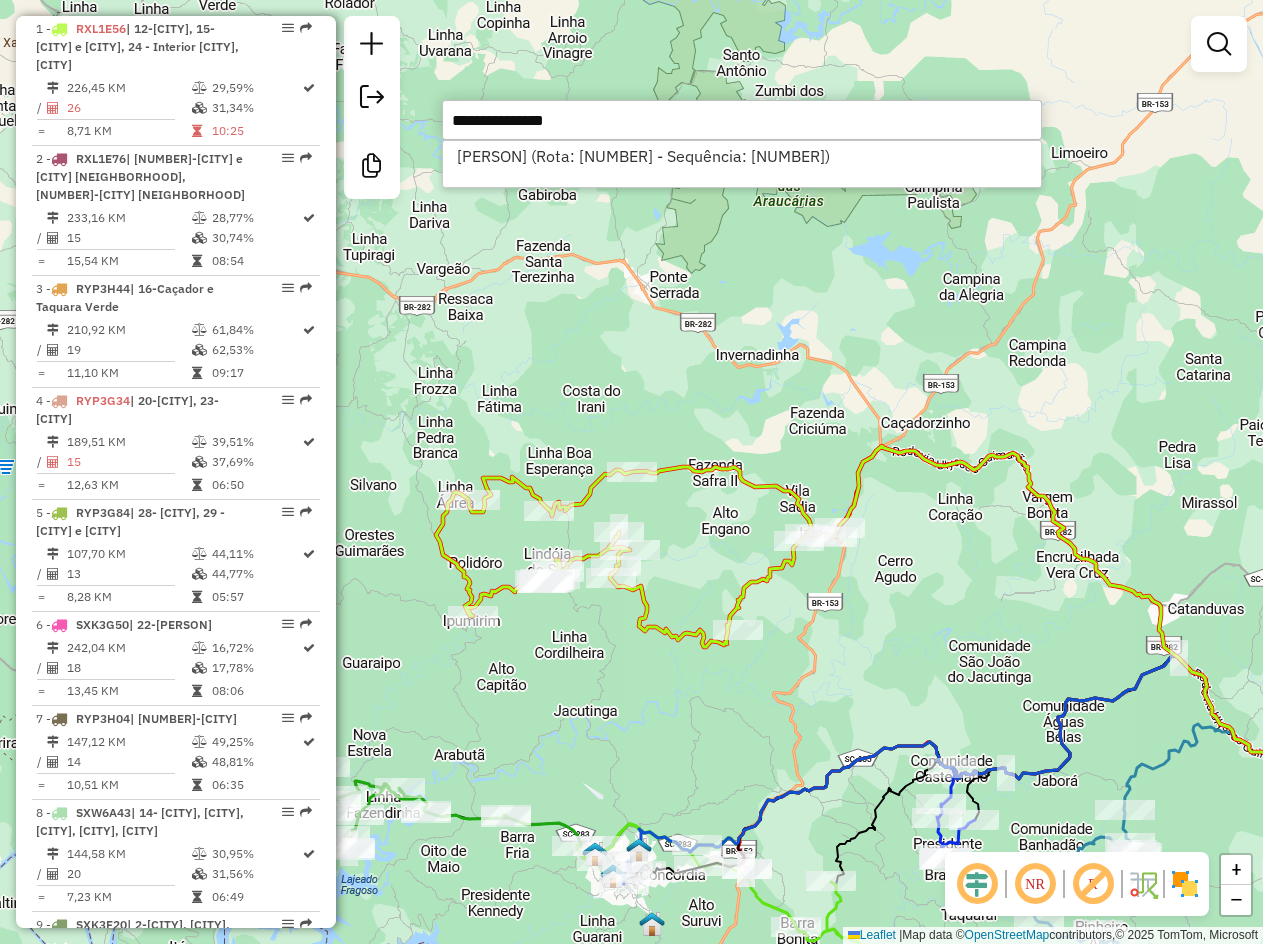 select on "**********" 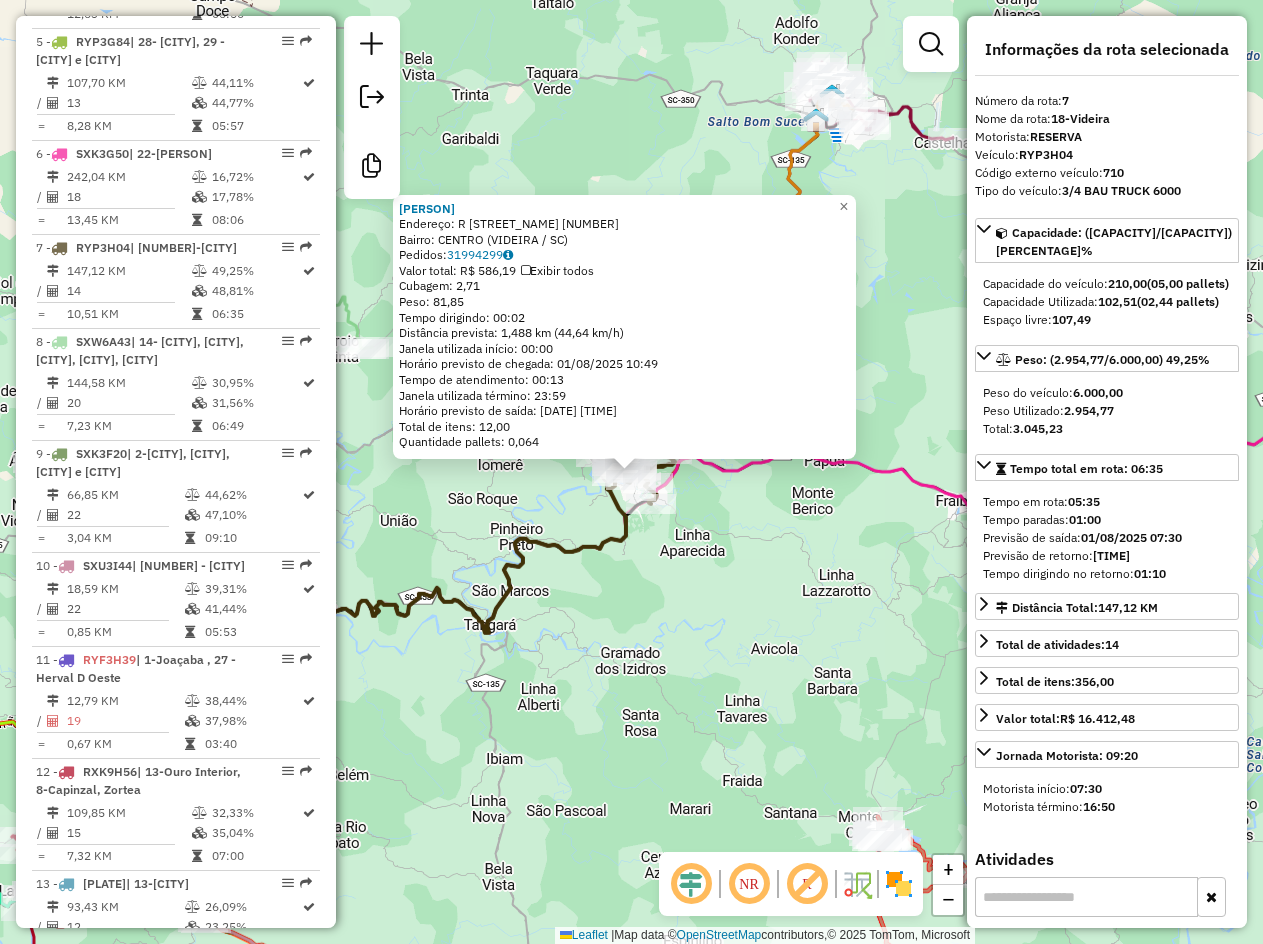 scroll, scrollTop: 1485, scrollLeft: 0, axis: vertical 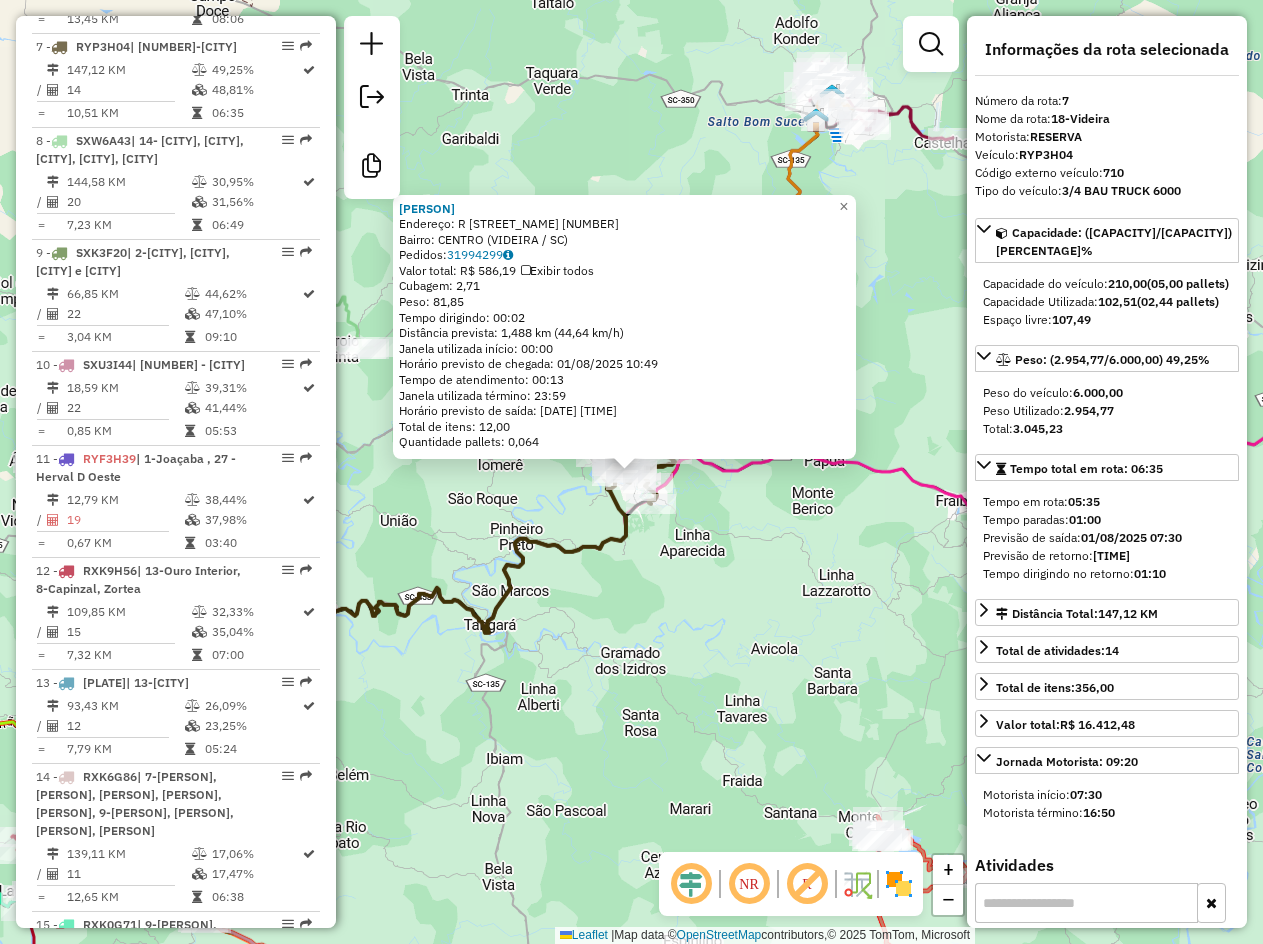 click on "Endereço: R   [STREET]                 [NUMBER]   Bairro: [NEIGHBORHOOD] ([CITY] / [STATE])   Pedidos:  [PHONE]   Valor total: R$ [PRICE]   Exibir todos   Cubagem: [CUBAGE]  Peso: [WEIGHT]  Tempo dirigindo: [TIME]   Distância prevista: [DISTANCE] km ([SPEED] km/h)   Janela utilizada início: [TIME]   Horário previsto de chegada: [DATE] [TIME]   Tempo de atendimento: [TIME]   Janela utilizada término: [TIME]   Horário previsto de saída: [DATE] [TIME]   Total de itens: [QUANTITY]   Quantidade pallets: [QUANTITY]  × Janela de atendimento Grade de atendimento Capacidade Transportadoras Veículos Cliente Pedidos  Rotas Selecione os dias de semana para filtrar as janelas de atendimento  Seg   Ter   Qua   Qui   Sex   Sáb   Dom  Informe o período da janela de atendimento: De: [TIME] Até: [TIME]  Filtrar exatamente a janela do cliente  Considerar janela de atendimento padrão  Selecione os dias de semana para filtrar as grades de atendimento  Seg   Ter   Qua   Qui   Sex   Sáb   Dom   Peso mínimo:  +" 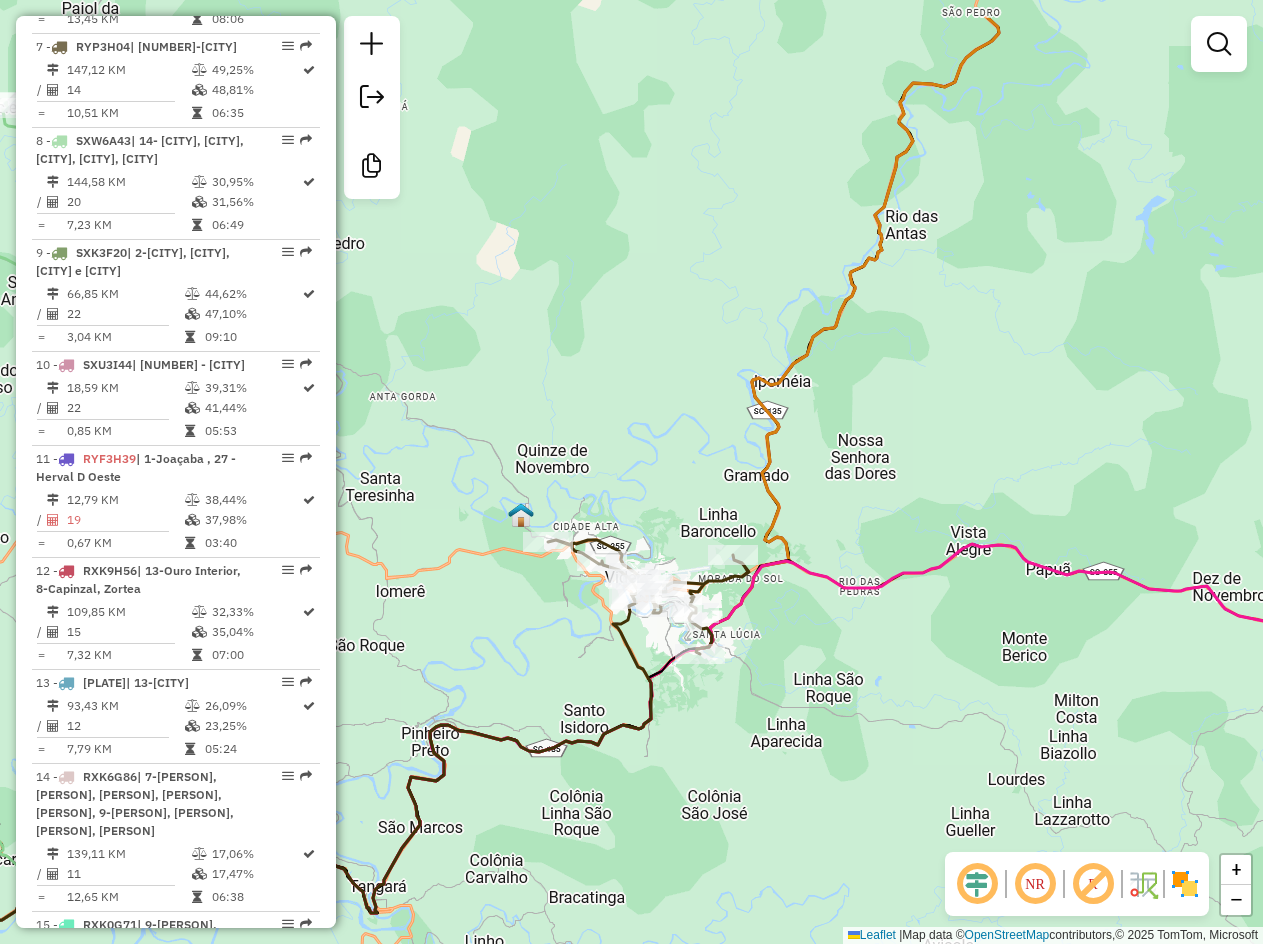 drag, startPoint x: 749, startPoint y: 226, endPoint x: 487, endPoint y: 519, distance: 393.05597 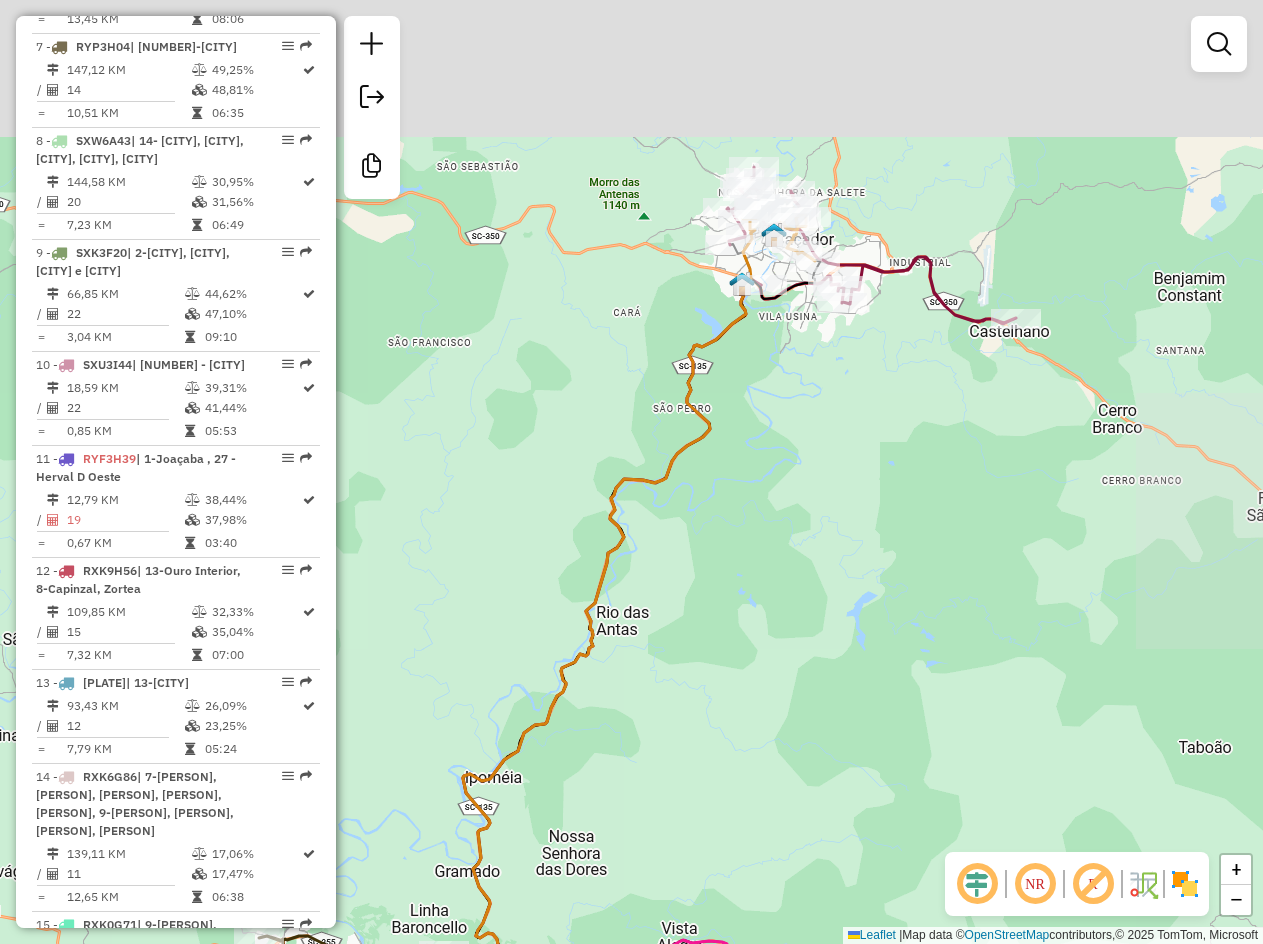 drag, startPoint x: 649, startPoint y: 273, endPoint x: 537, endPoint y: 482, distance: 237.11812 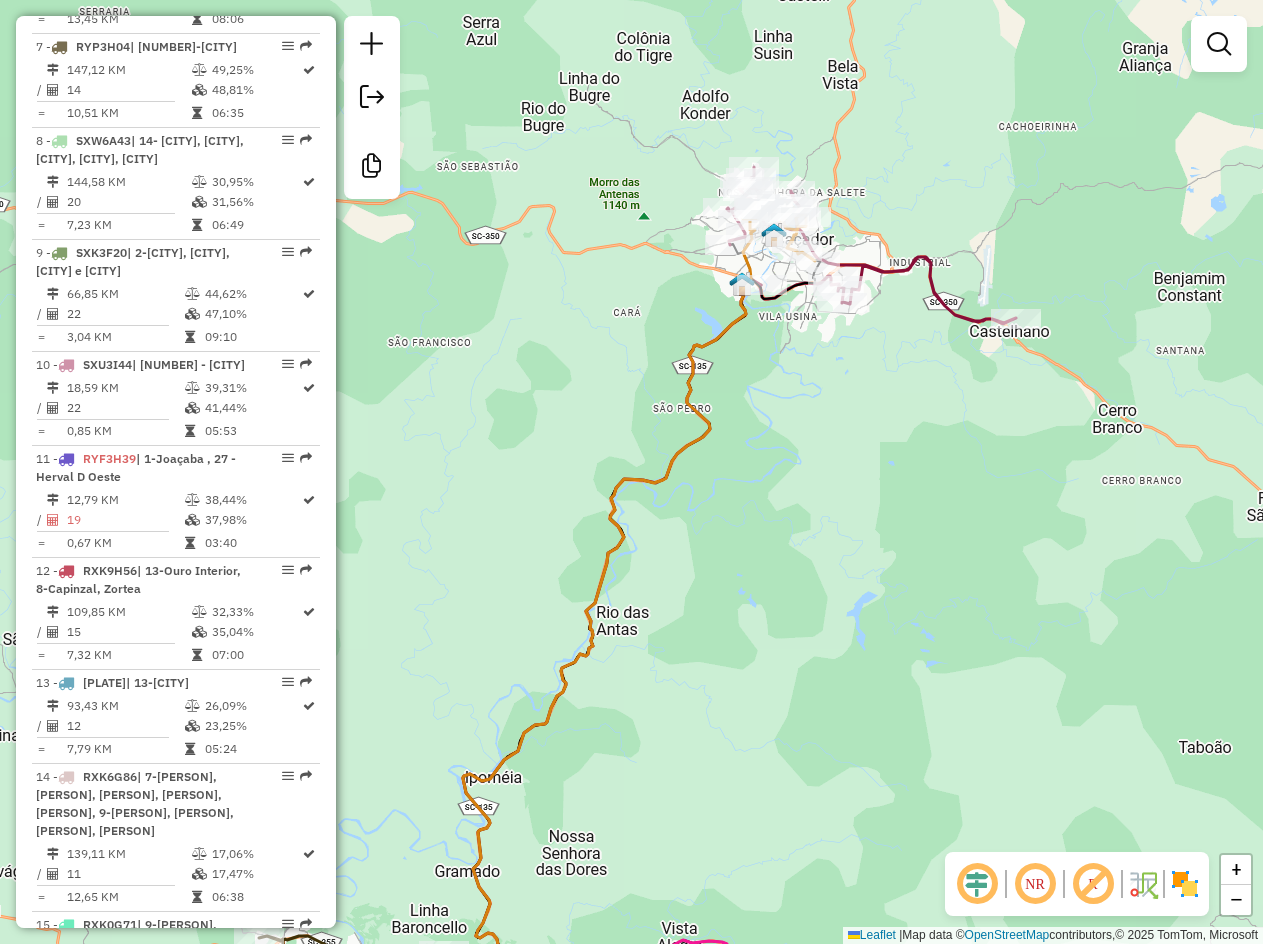 drag, startPoint x: 524, startPoint y: 494, endPoint x: 592, endPoint y: 409, distance: 108.85311 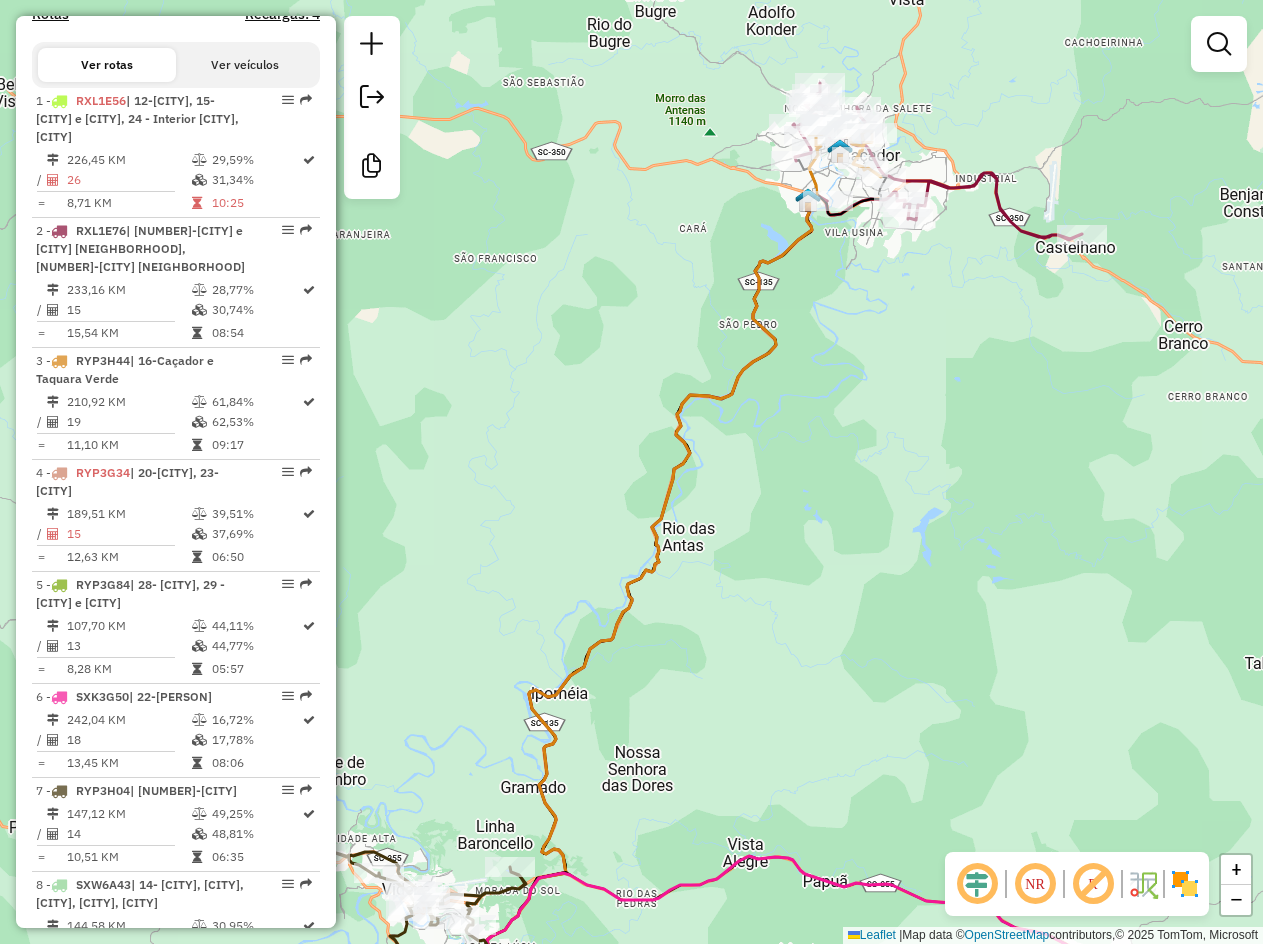 scroll, scrollTop: 685, scrollLeft: 0, axis: vertical 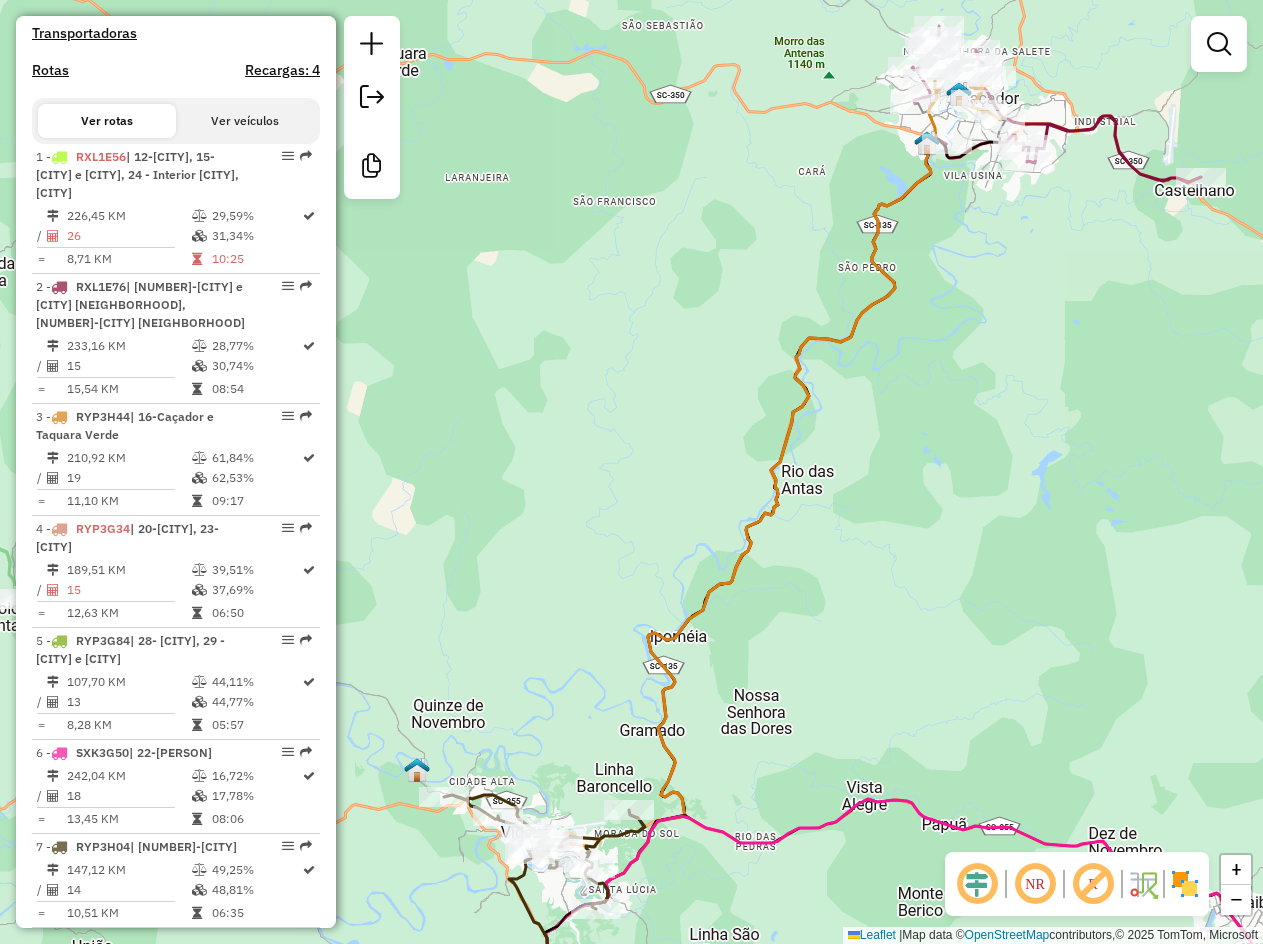 drag, startPoint x: 461, startPoint y: 480, endPoint x: 591, endPoint y: 417, distance: 144.46107 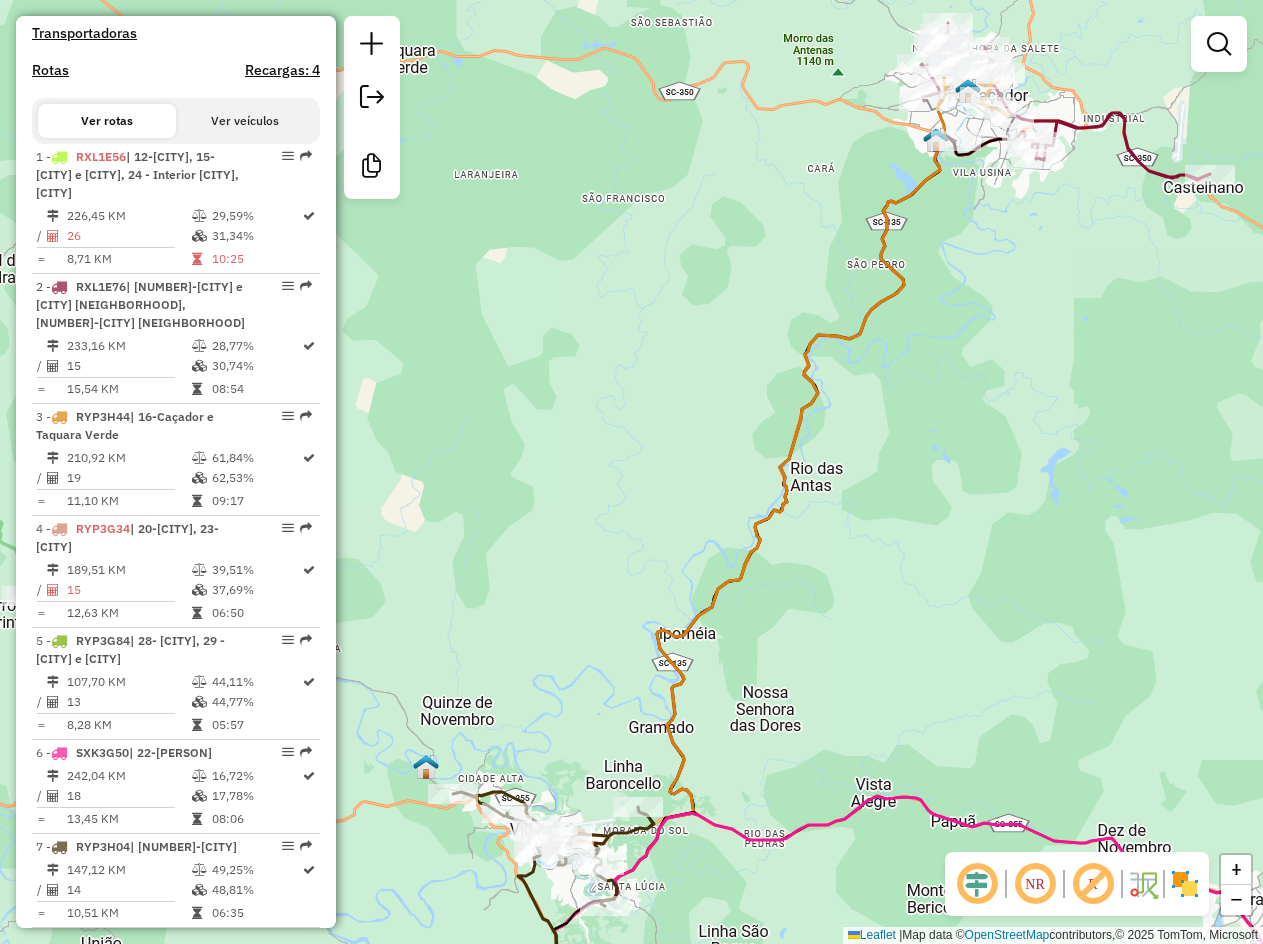 drag, startPoint x: 662, startPoint y: 379, endPoint x: 658, endPoint y: 397, distance: 18.439089 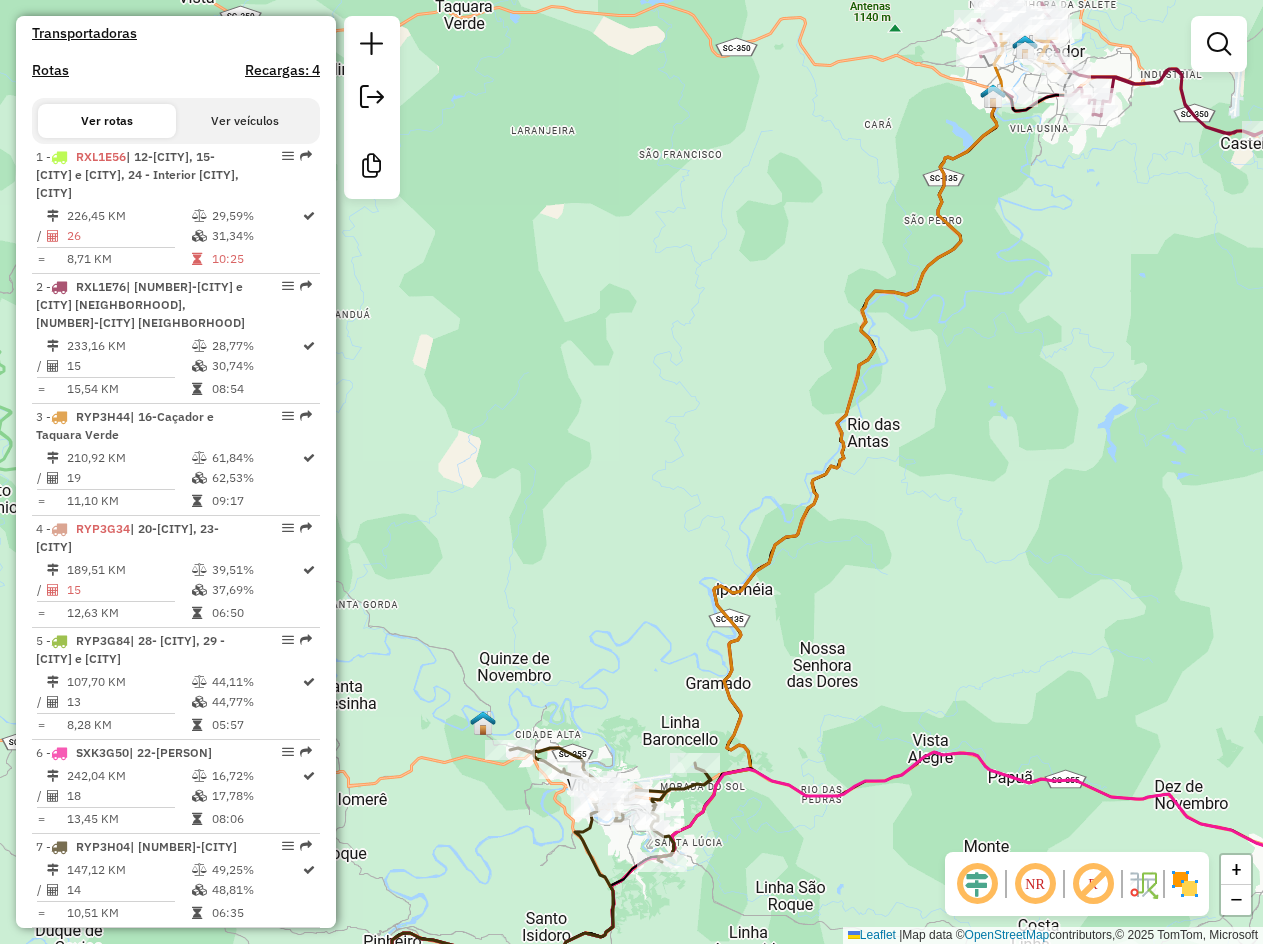 drag, startPoint x: 511, startPoint y: 444, endPoint x: 570, endPoint y: 385, distance: 83.4386 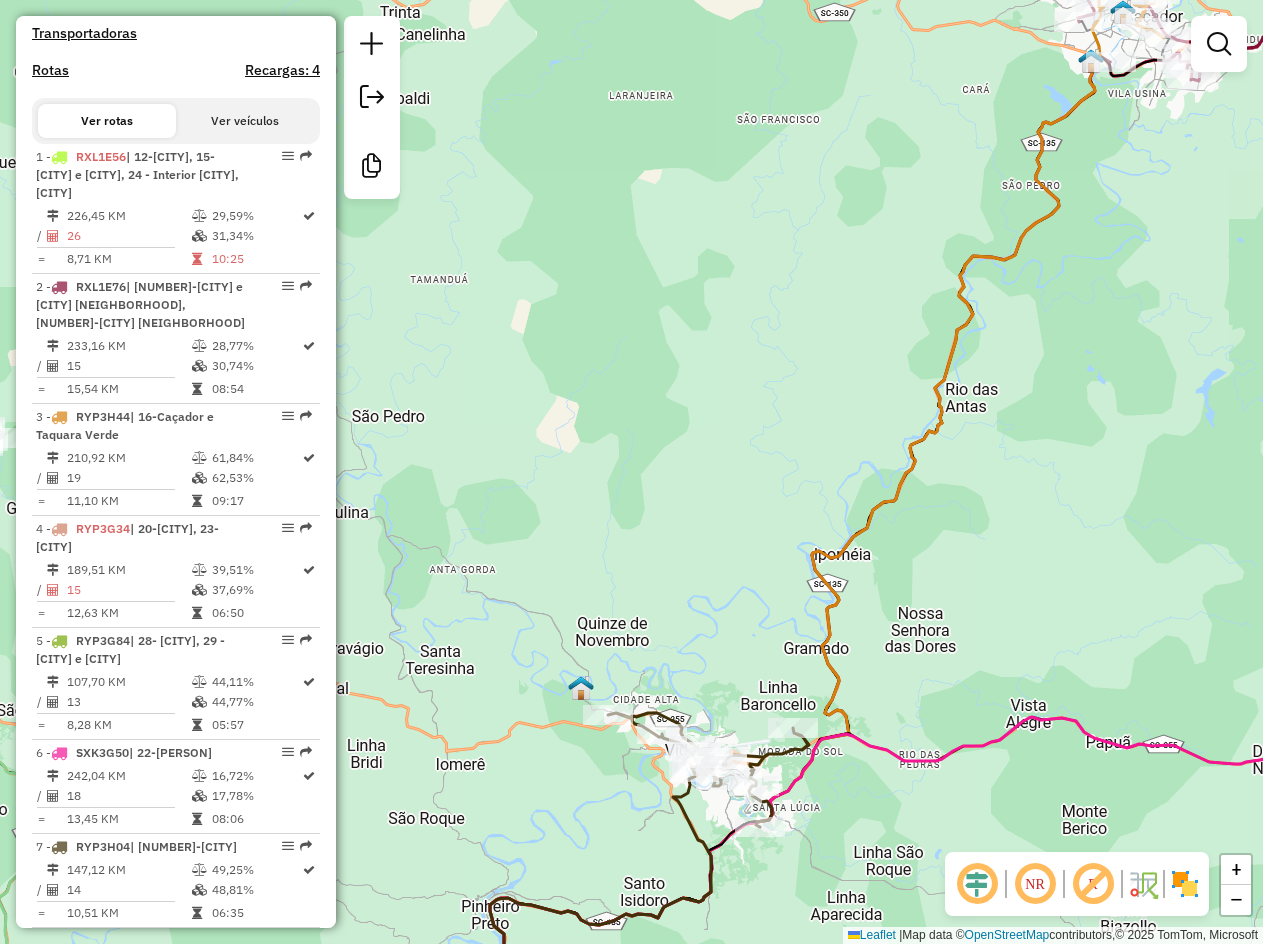 drag, startPoint x: 549, startPoint y: 425, endPoint x: 789, endPoint y: 323, distance: 260.77576 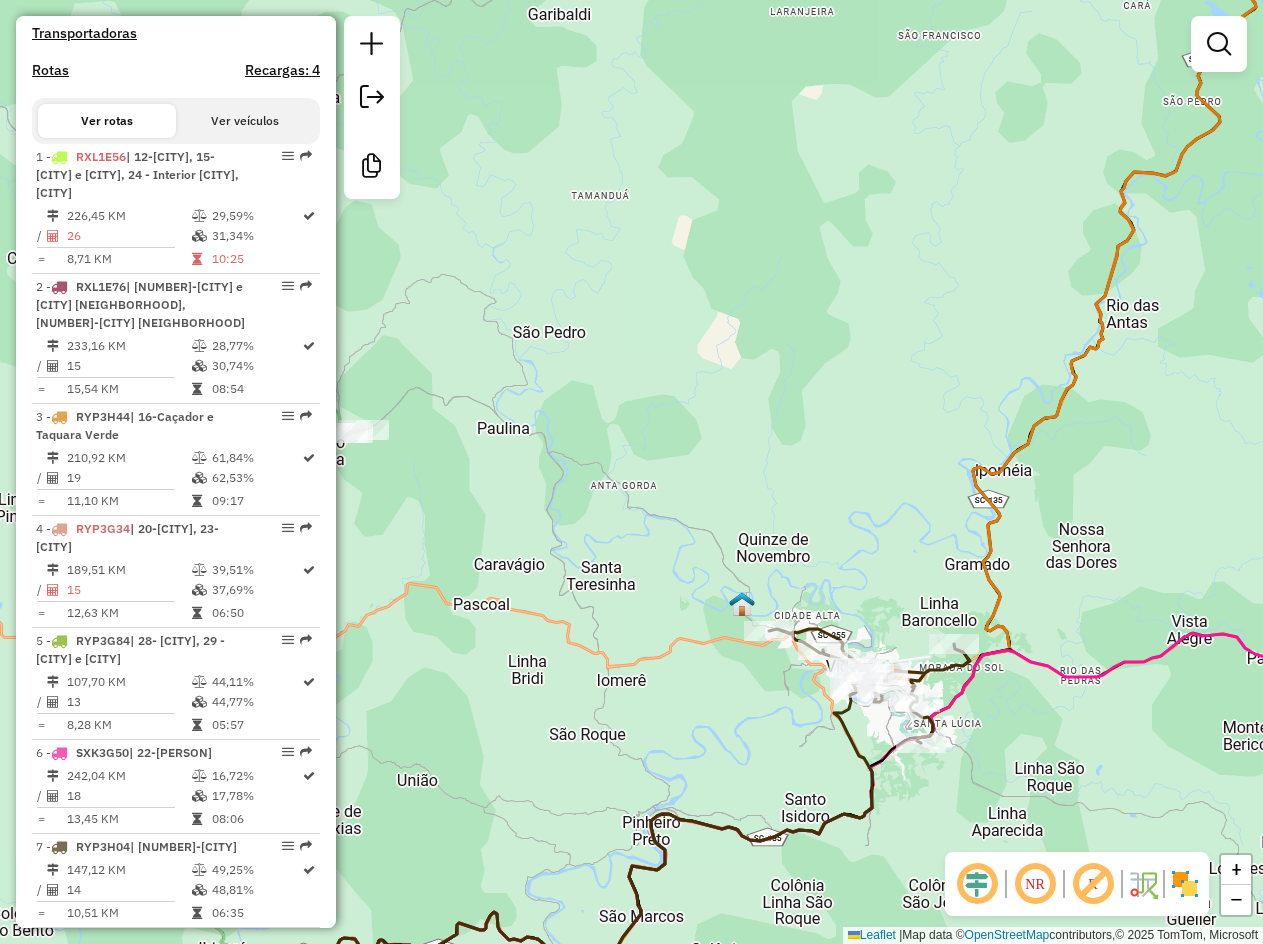 drag, startPoint x: 664, startPoint y: 410, endPoint x: 855, endPoint y: 232, distance: 261.0843 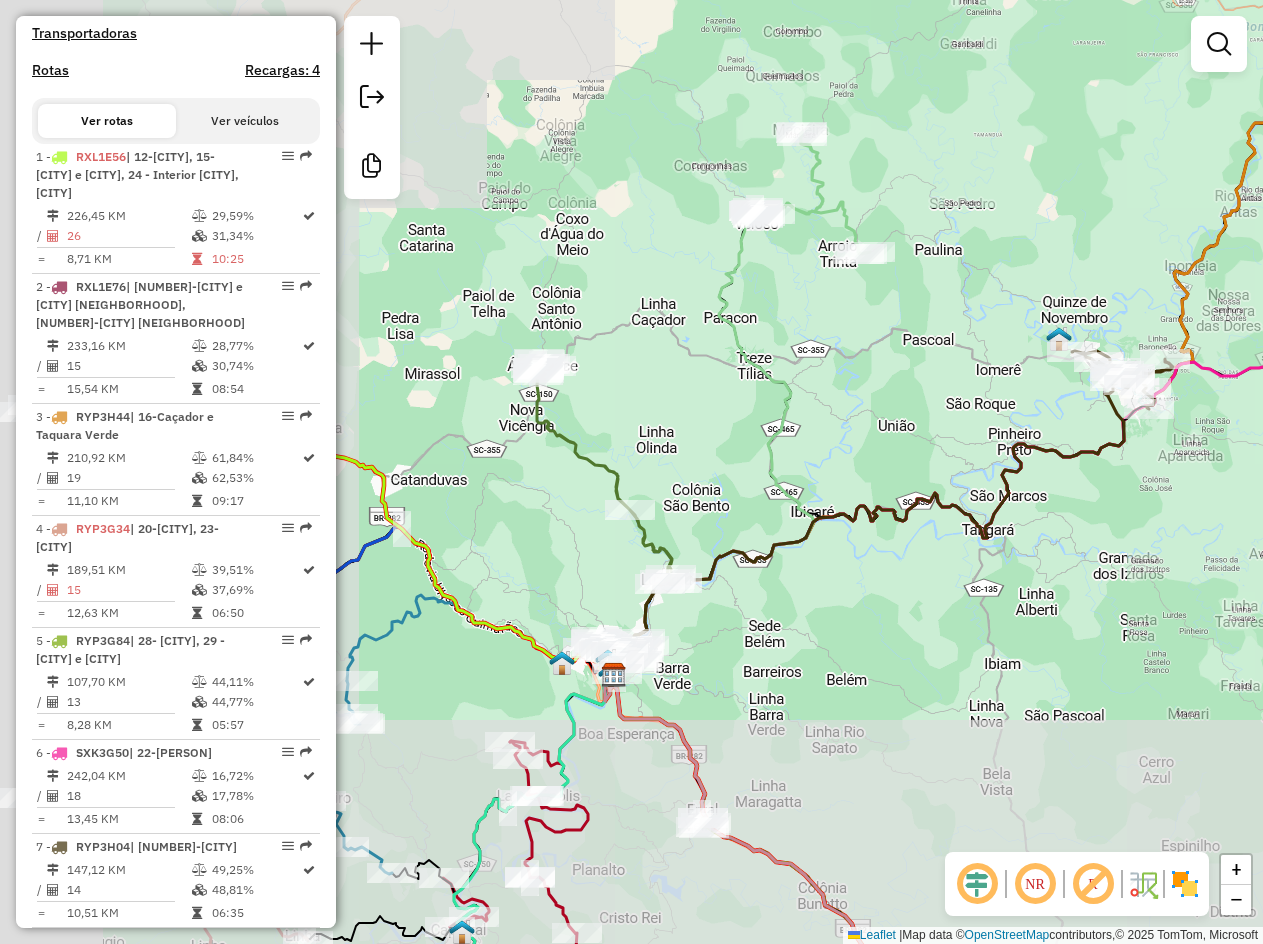 drag, startPoint x: 683, startPoint y: 352, endPoint x: 951, endPoint y: 346, distance: 268.06717 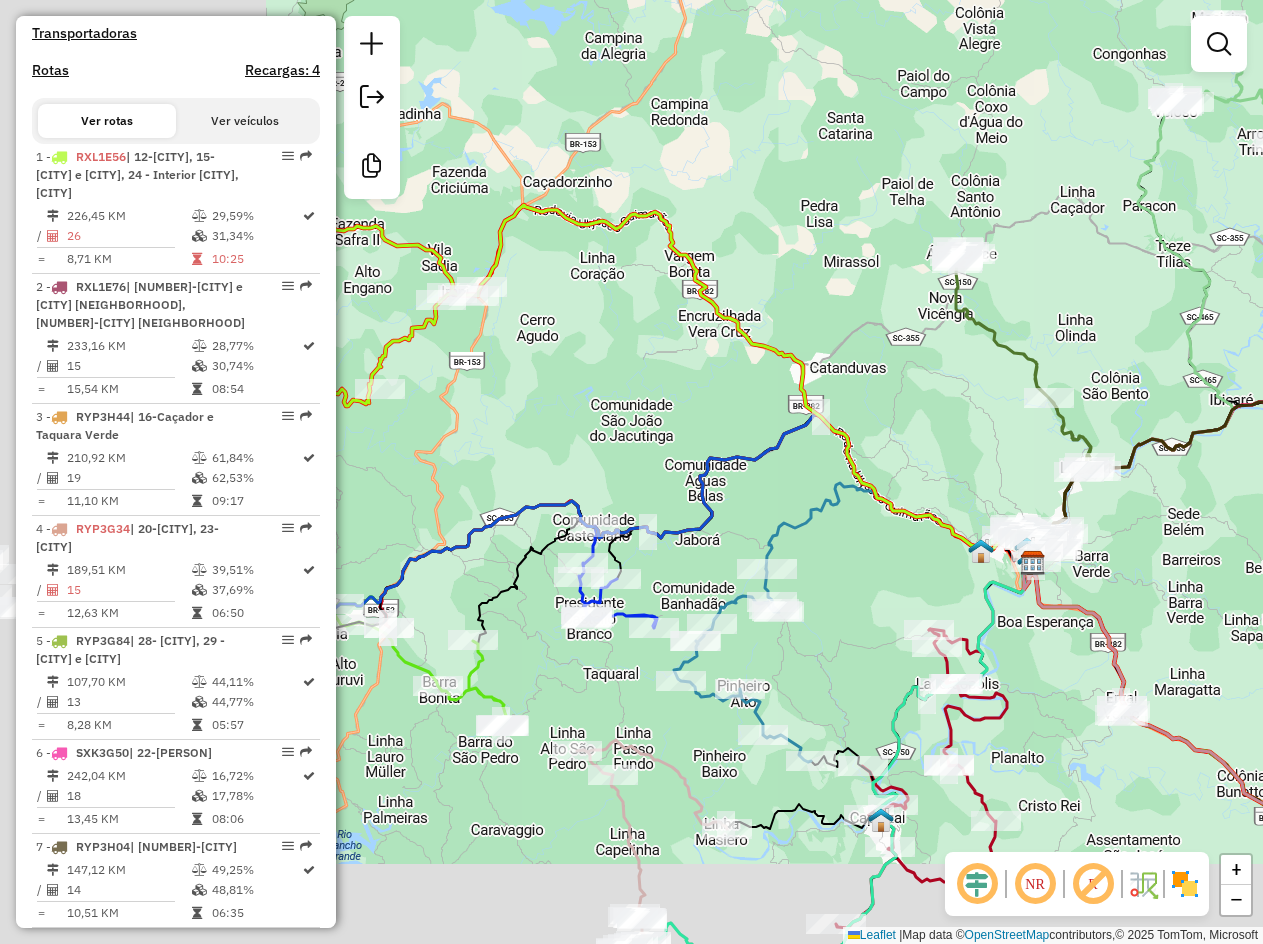 drag, startPoint x: 581, startPoint y: 470, endPoint x: 901, endPoint y: 373, distance: 334.37854 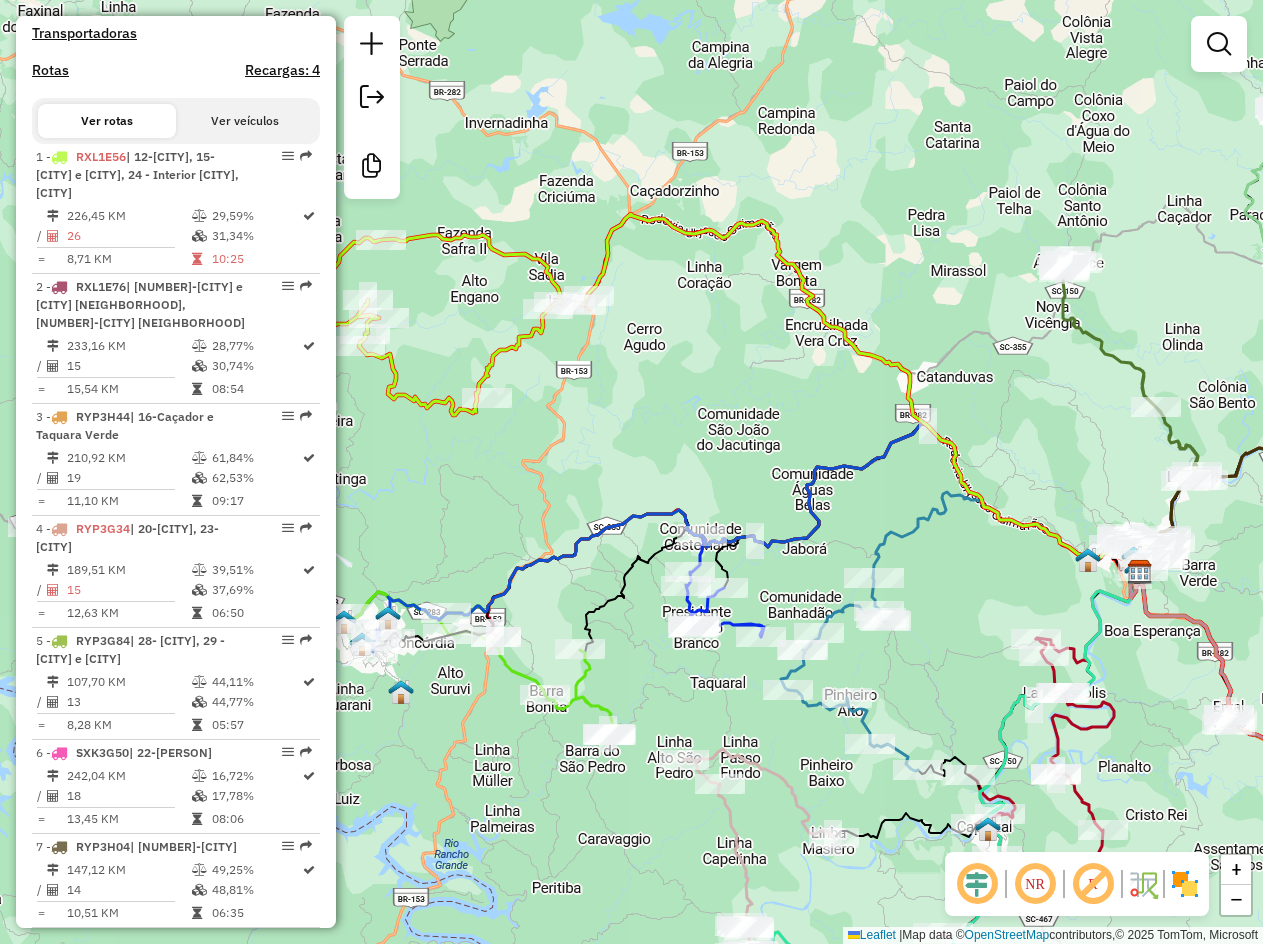 drag, startPoint x: 624, startPoint y: 363, endPoint x: 998, endPoint y: 435, distance: 380.86743 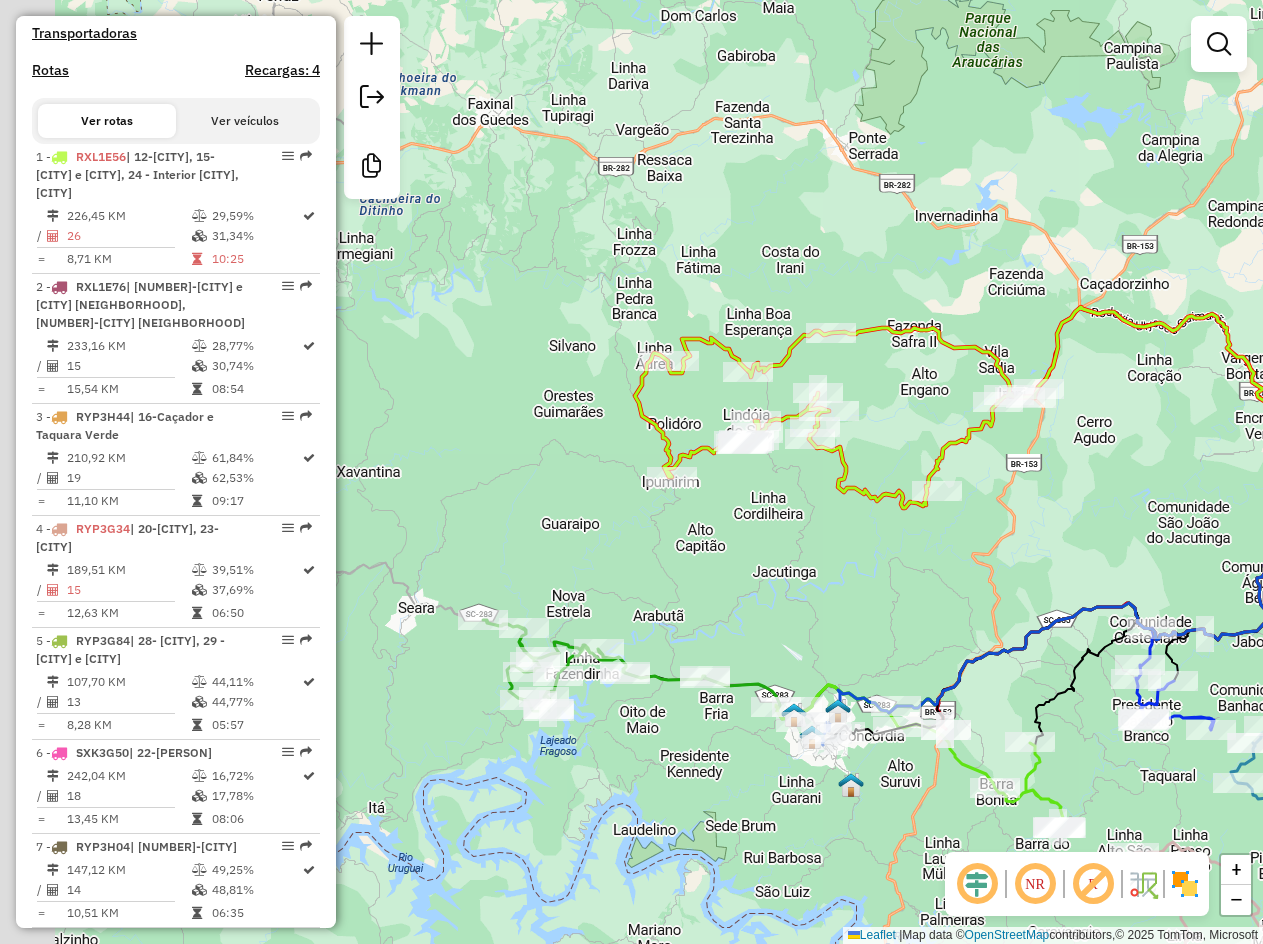 drag, startPoint x: 690, startPoint y: 370, endPoint x: 864, endPoint y: 405, distance: 177.48521 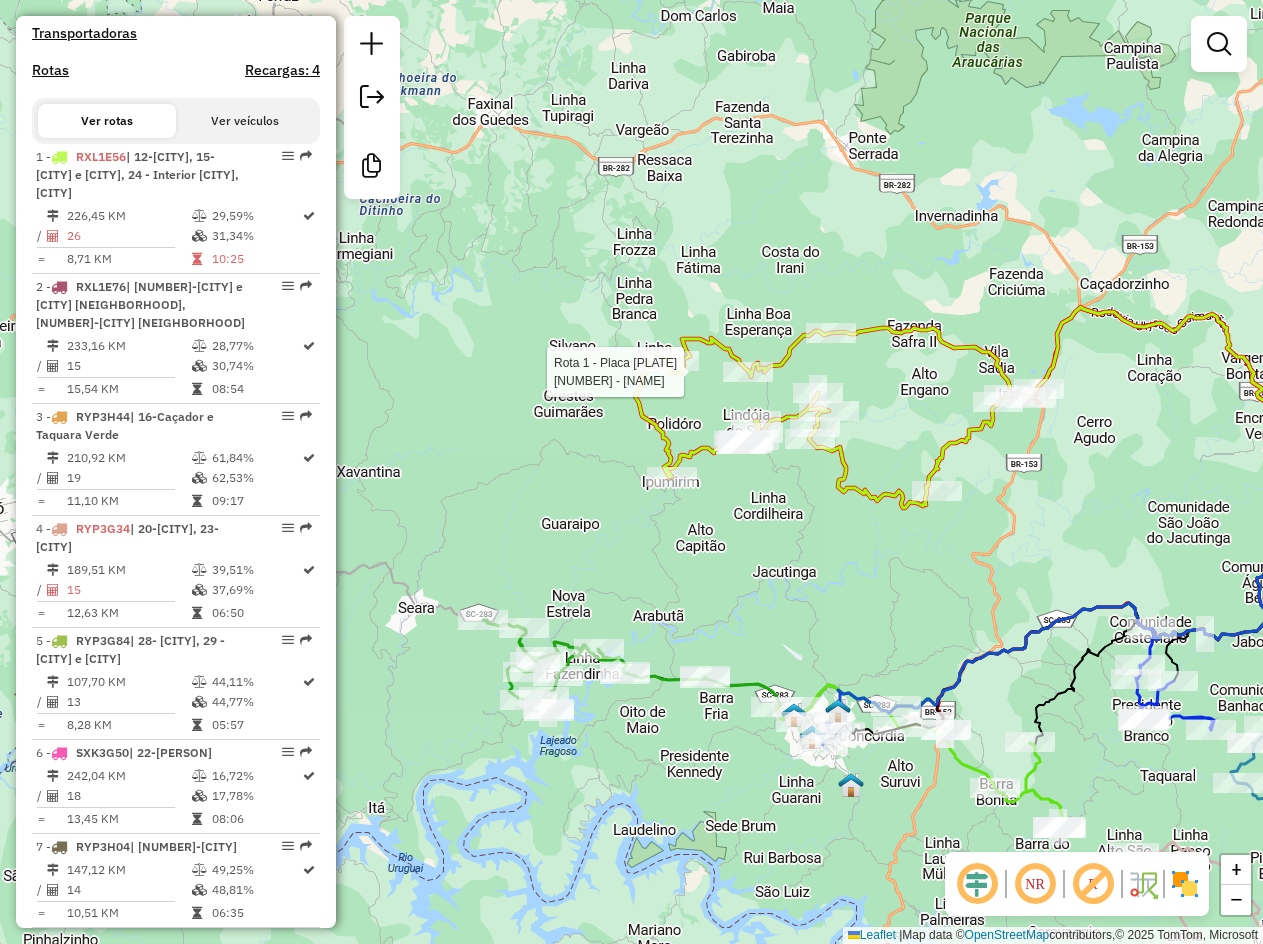 select on "**********" 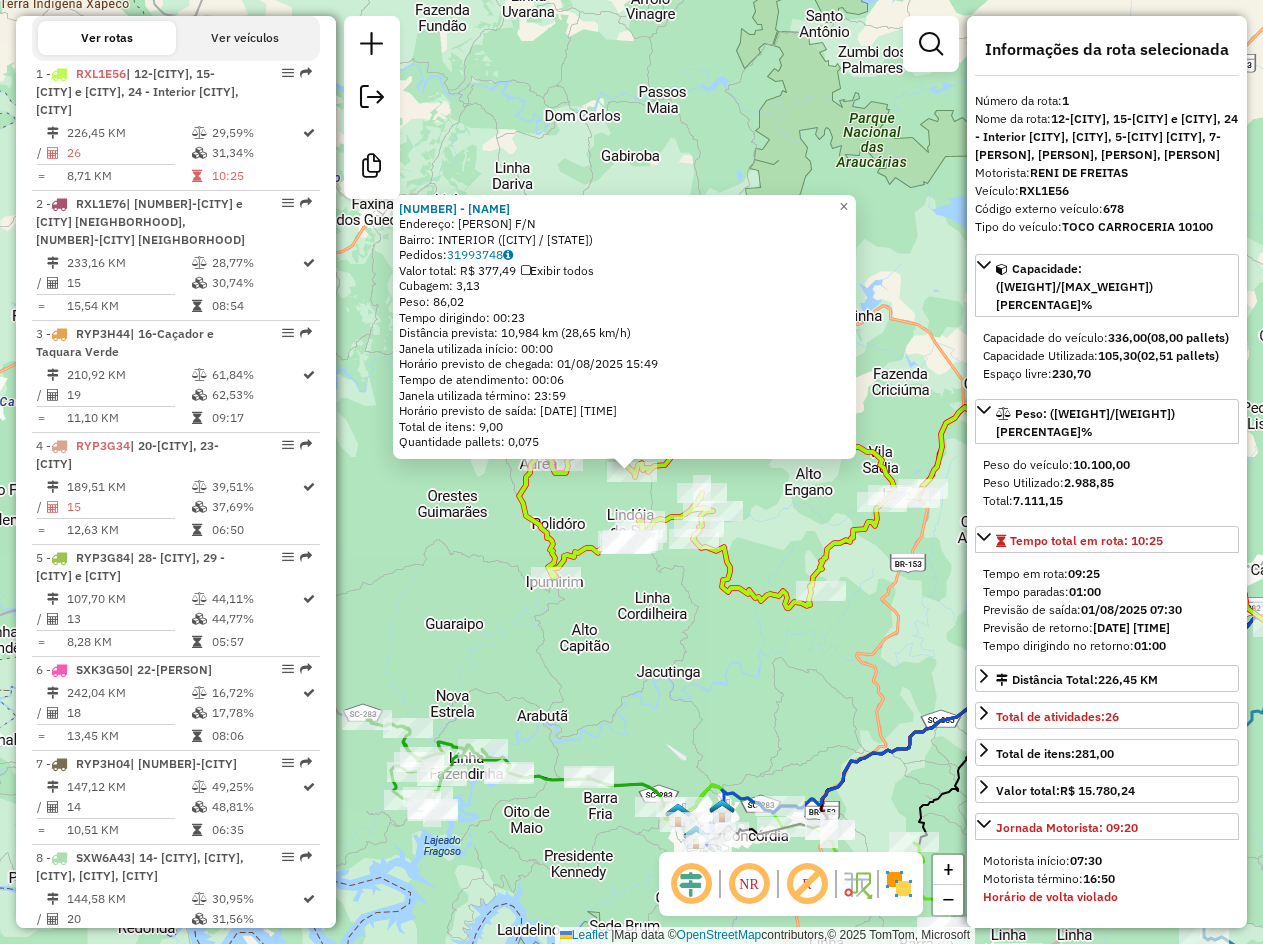 scroll, scrollTop: 813, scrollLeft: 0, axis: vertical 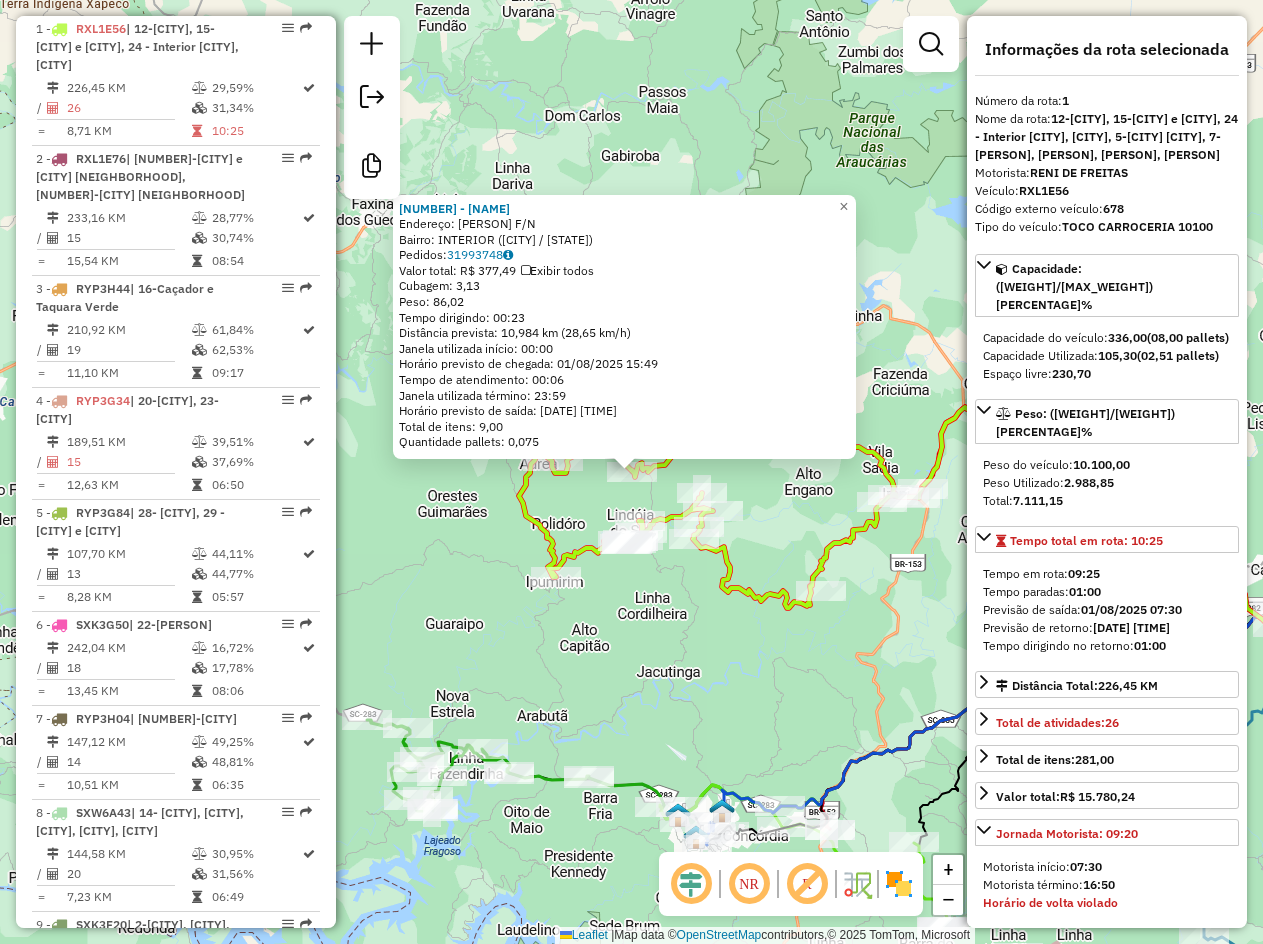 click on "[NUMBER] - [NAME]  Endereço:  [STREET] [NAME] F/N   Bairro: [NEIGHBORHOOD] ([CITY] / [STATE])   Pedidos:  [PHONE]   Valor total: R$ [PRICE]   Exibir todos   Cubagem: [CUBAGE]  Peso: [WEIGHT]  Tempo dirigindo: [TIME]   Distância prevista: [DISTANCE] km ([SPEED] km/h)   Janela utilizada início: [TIME]   Horário previsto de chegada: [DATE] [TIME]   Tempo de atendimento: [TIME]   Janela utilizada término: [TIME]   Horário previsto de saída: [DATE] [TIME]   Total de itens: [QUANTITY]   Quantidade pallets: [QUANTITY]  × Janela de atendimento Grade de atendimento Capacidade Transportadoras Veículos Cliente Pedidos  Rotas Selecione os dias de semana para filtrar as janelas de atendimento  Seg   Ter   Qua   Qui   Sex   Sáb   Dom  Informe o período da janela de atendimento: De: [TIME] Até: [TIME]  Filtrar exatamente a janela do cliente  Considerar janela de atendimento padrão  Selecione os dias de semana para filtrar as grades de atendimento  Seg   Ter   Qua   Qui   Sex   Sáb   Dom   Peso mínimo:   Peso máximo:   De:   De:" 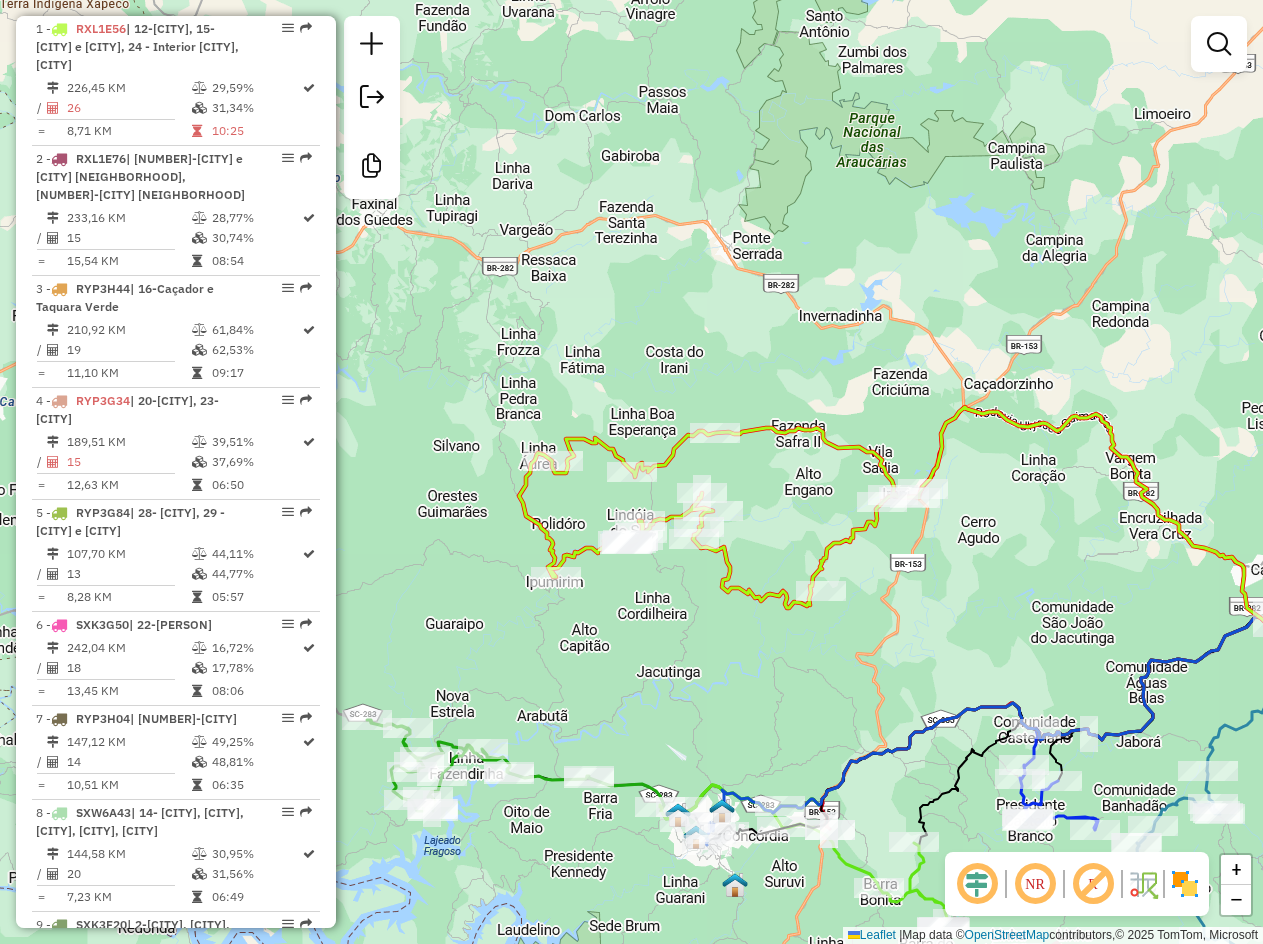 drag, startPoint x: 772, startPoint y: 649, endPoint x: 503, endPoint y: 788, distance: 302.79034 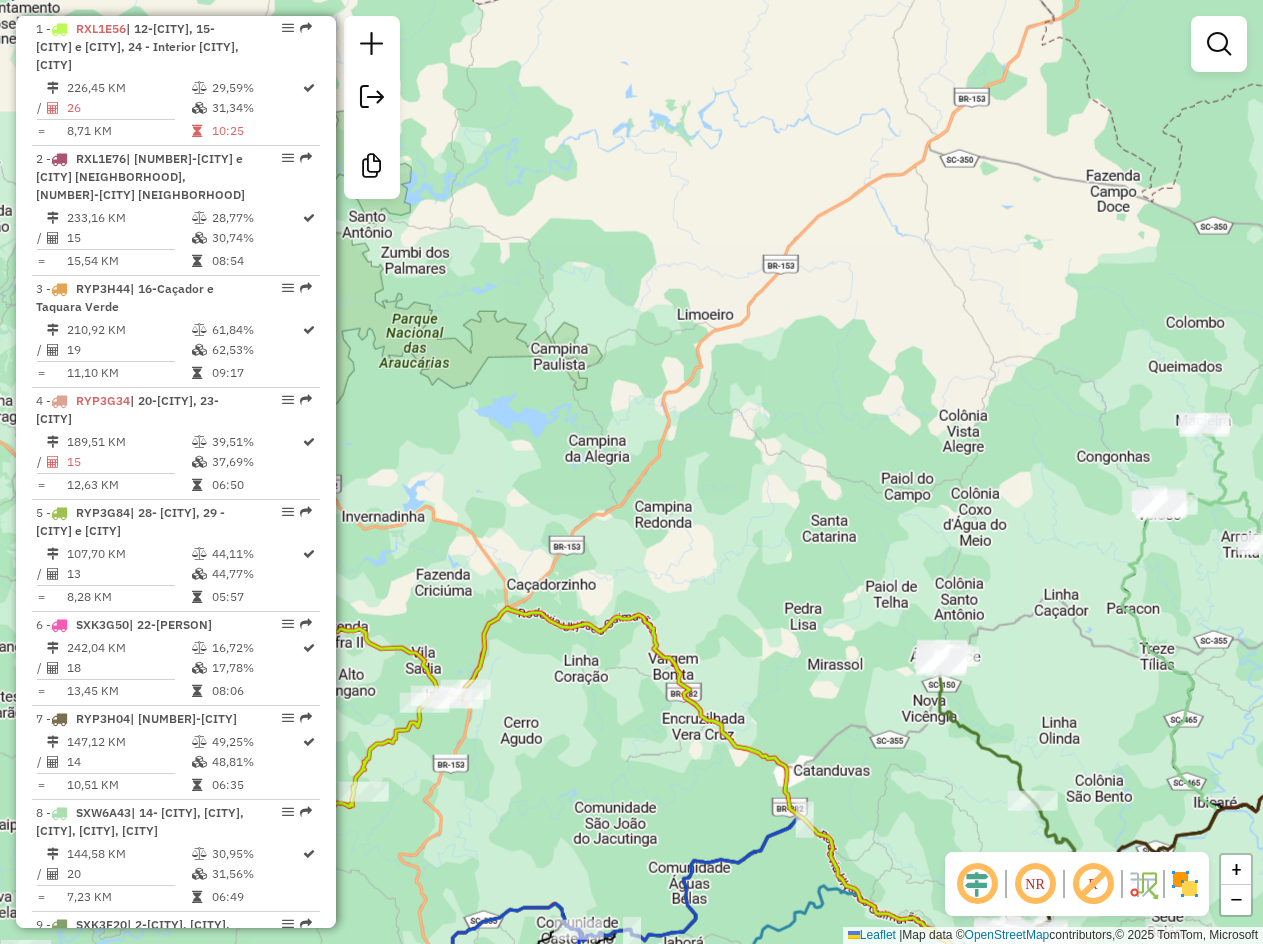 drag, startPoint x: 901, startPoint y: 468, endPoint x: 467, endPoint y: 523, distance: 437.47113 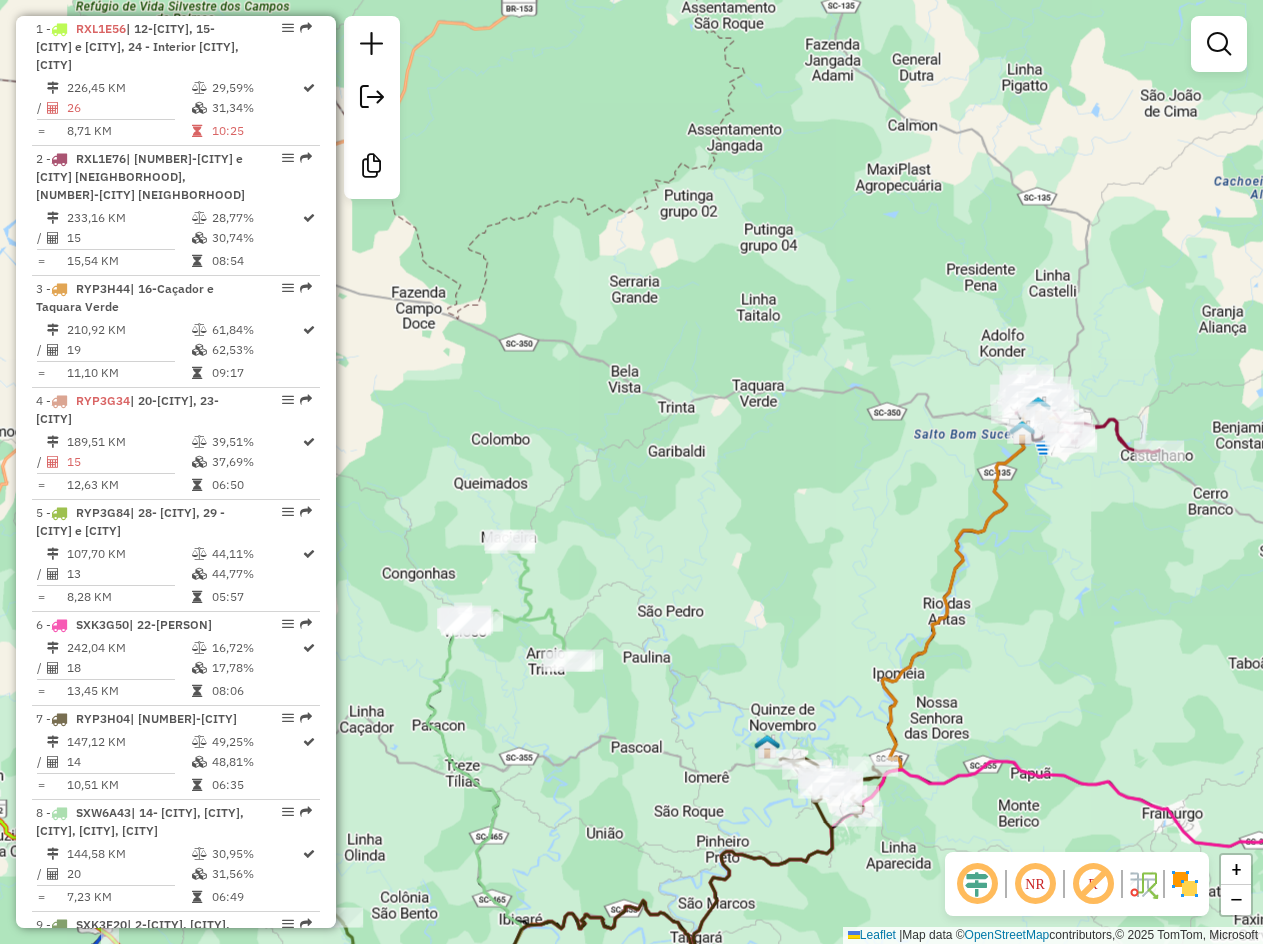 drag, startPoint x: 836, startPoint y: 415, endPoint x: 506, endPoint y: 612, distance: 384.32928 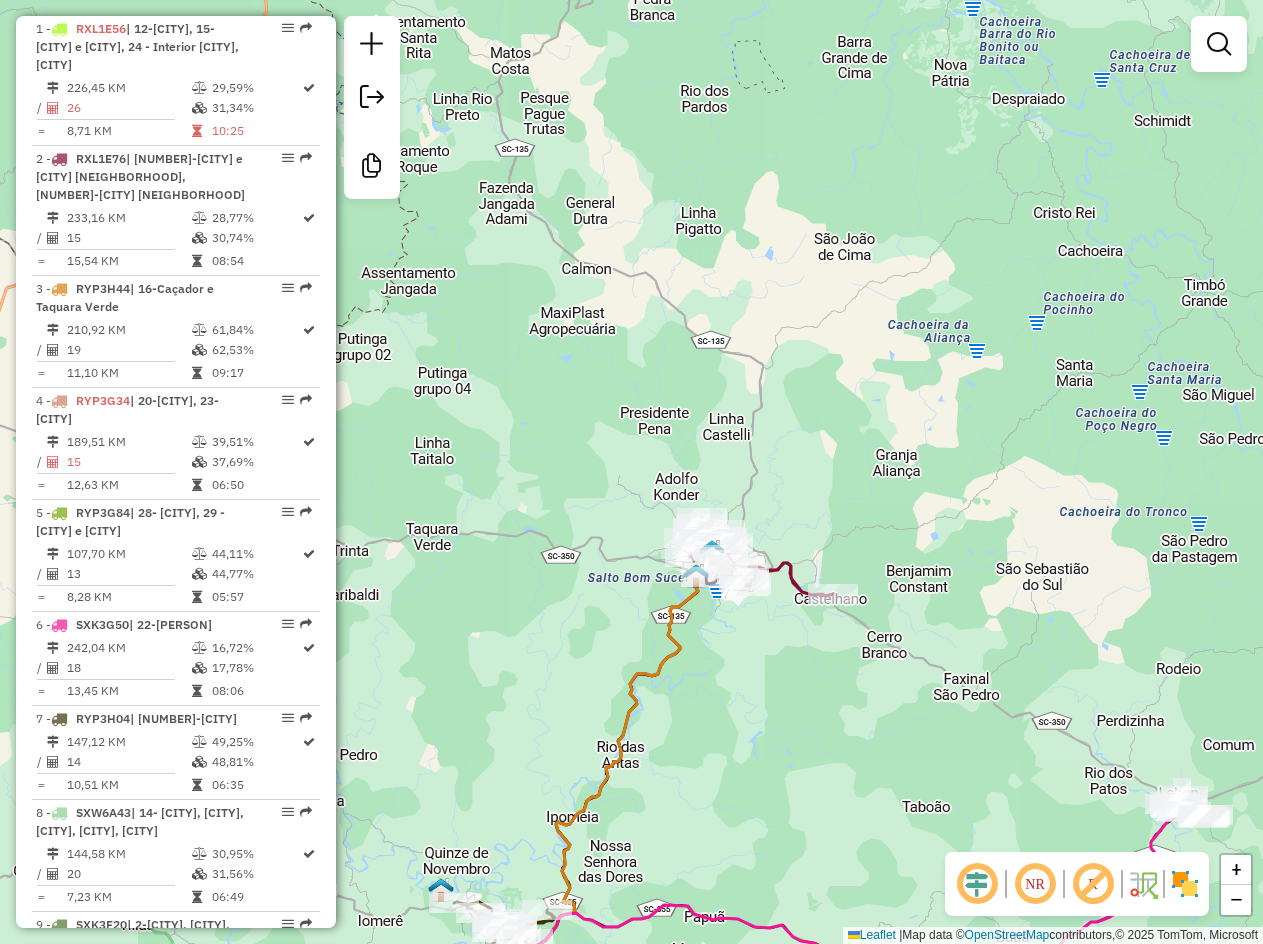 drag, startPoint x: 720, startPoint y: 530, endPoint x: 778, endPoint y: 367, distance: 173.01157 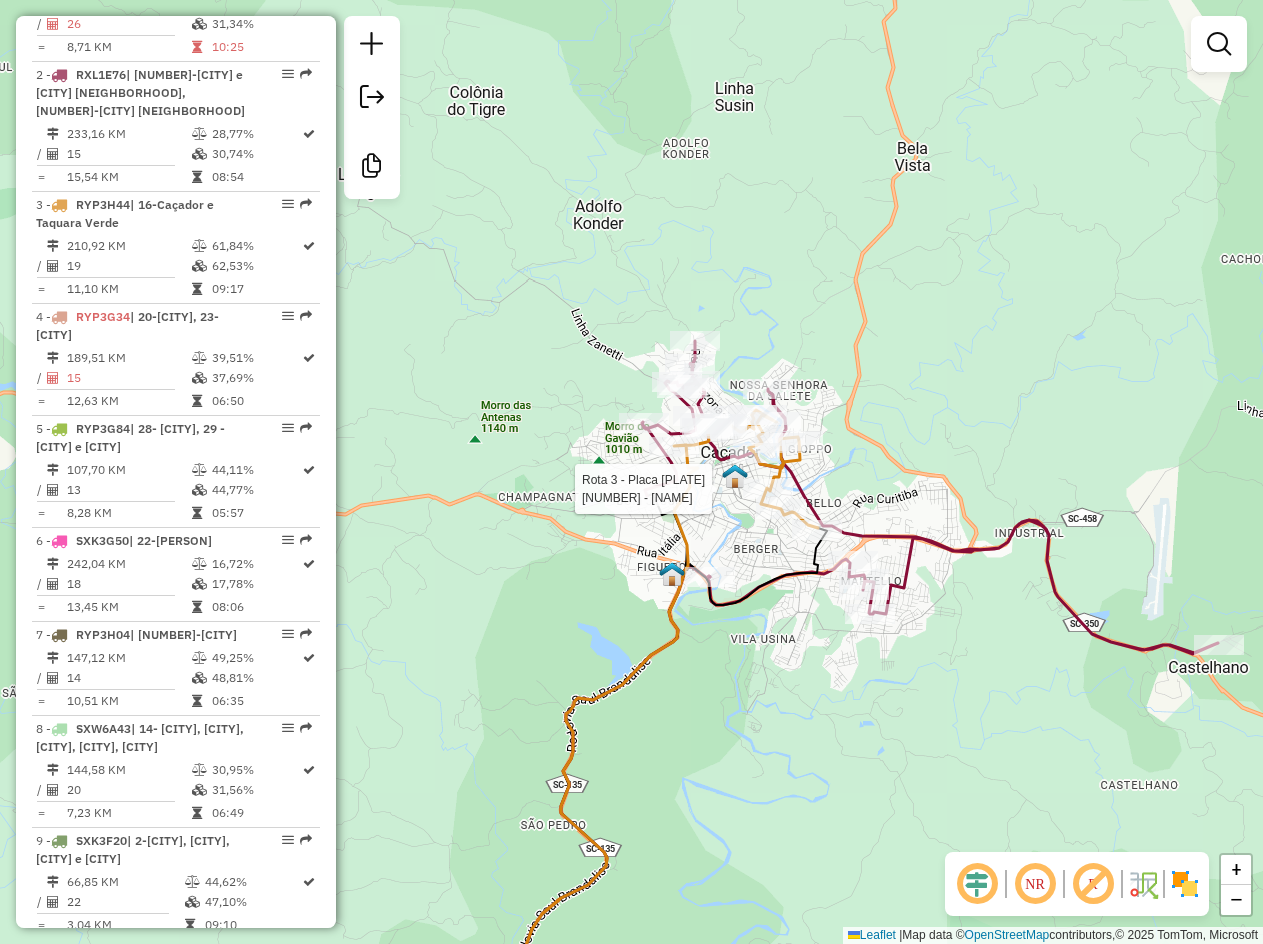 select on "**********" 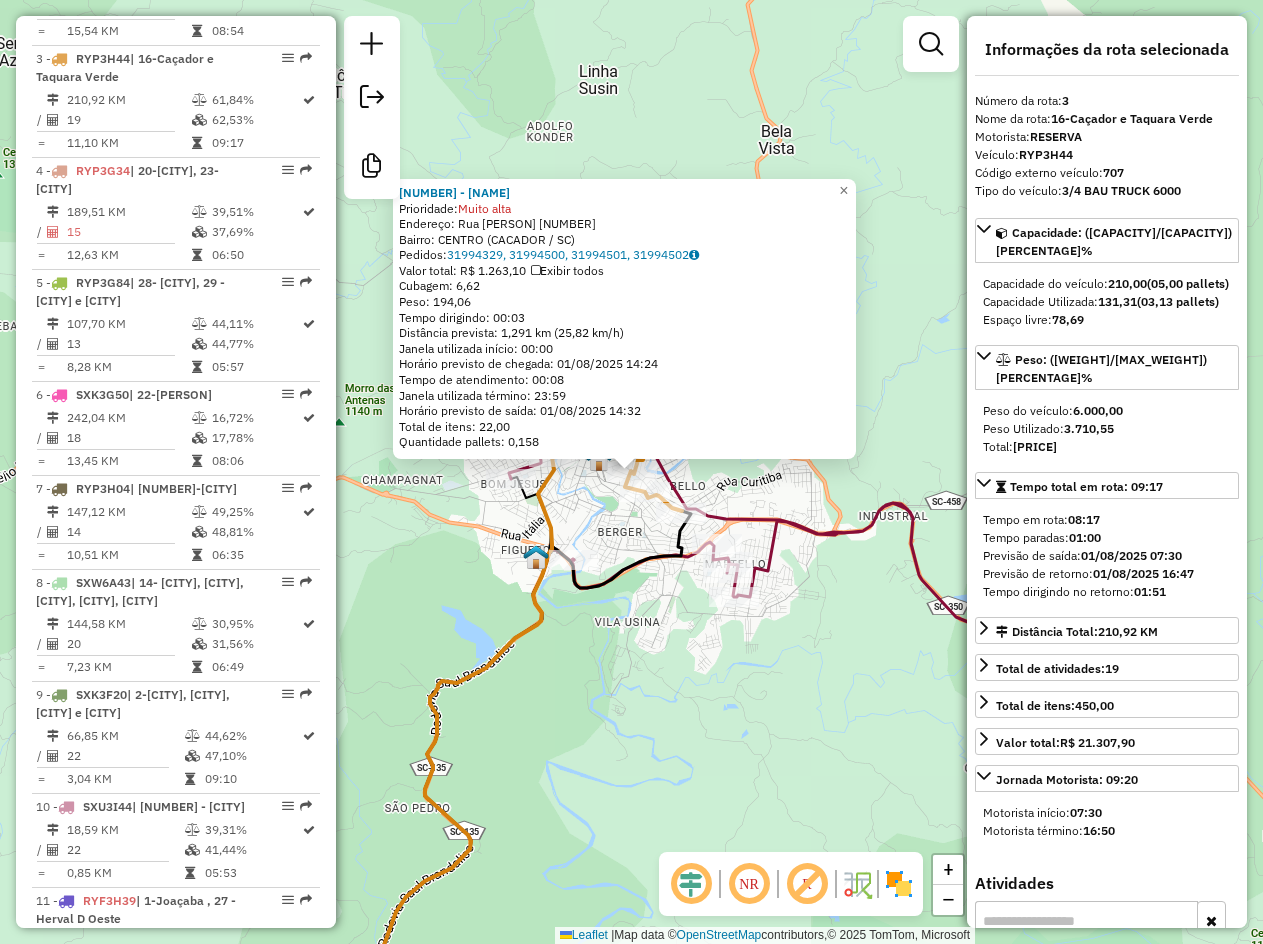 scroll, scrollTop: 1055, scrollLeft: 0, axis: vertical 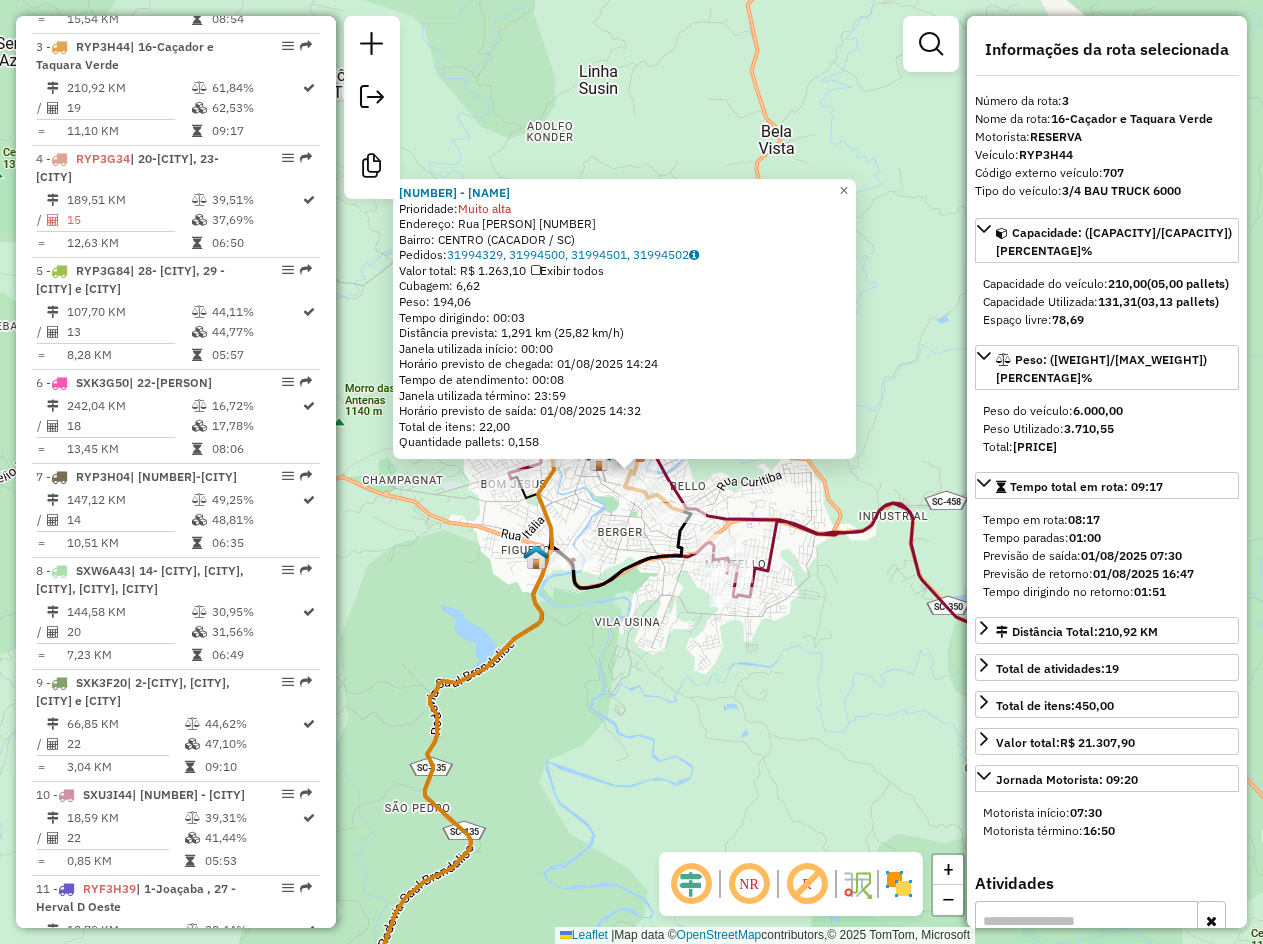 click on "[NUMBER] - [PERSON] Prioridade: [PRIORITY] Endereço: Rua [STREET_NAME] [NUMBER] Bairro: CENTRO ([CITY] / [STATE]) Pedidos: [PHONE_NUMBERS] Valor total: [CURRENCY] [AMOUNT] Exibir todos Cubagem: [CUBAGE] Peso: [WEIGHT] Tempo dirigindo: [TIME] Distância prevista: [DISTANCE] km ([SPEED] km/h) Janela utilizada início: [TIME] Horário previsto de chegada: [DATE] [TIME] Tempo de atendimento: [TIME] Janela utilizada término: [TIME] Horário previsto de saída: [DATE] [TIME] Total de itens: [ITEMS] Quantidade pallets: [PALLETS] × Janela de atendimento Grade de atendimento Capacidade Transportadoras Veículos Cliente Pedidos Rotas Selecione os dias de semana para filtrar as janelas de atendimento Seg Ter Qua Qui Sex Sáb Dom Informe o período da janela de atendimento: De: Até: Filtrar exatamente a janela do cliente Considerar janela de atendimento padrão Selecione os dias de semana para filtrar as grades de atendimento Seg Ter Qua Qui Sex Sáb" 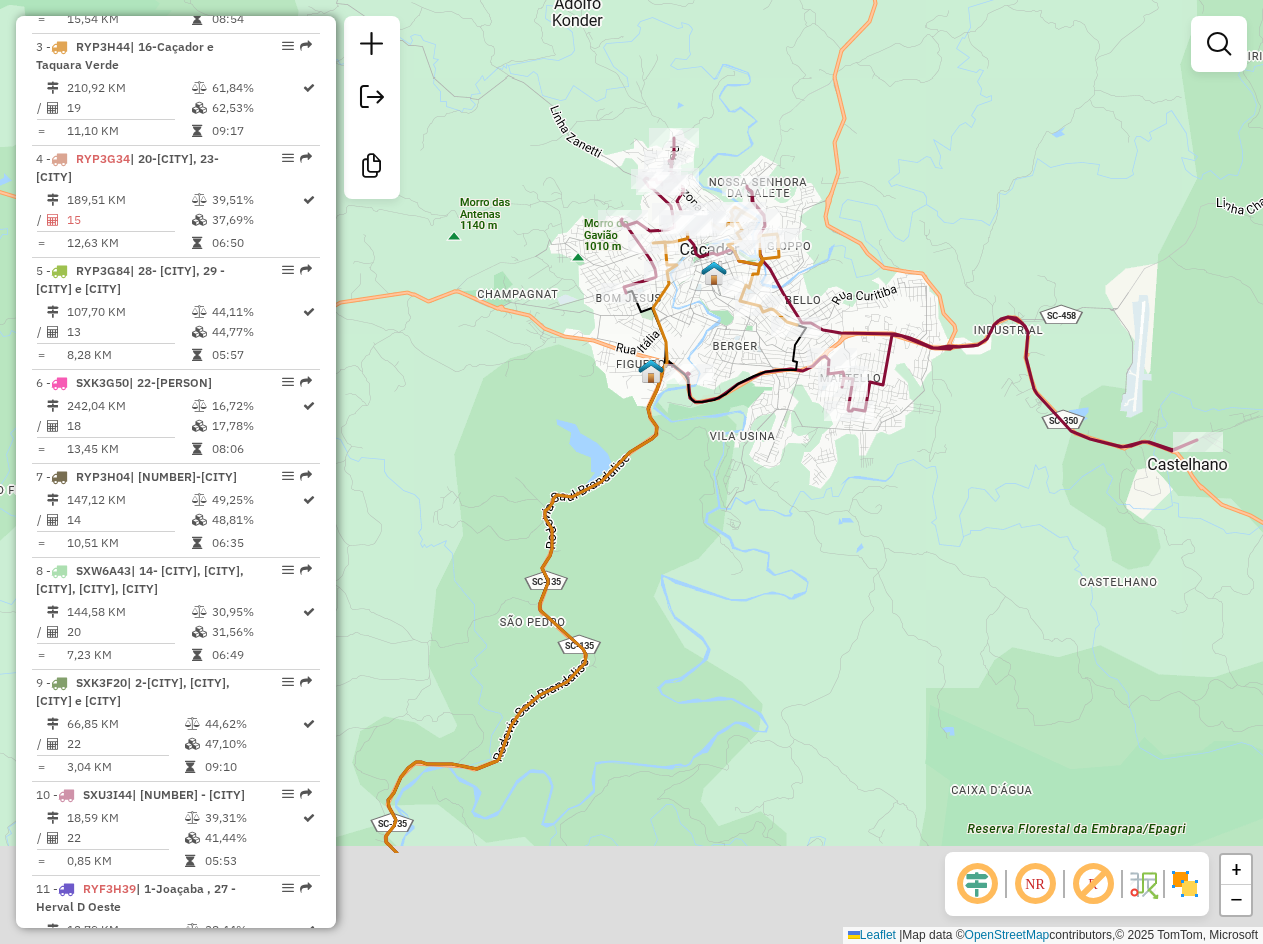 drag, startPoint x: 651, startPoint y: 737, endPoint x: 871, endPoint y: 396, distance: 405.80908 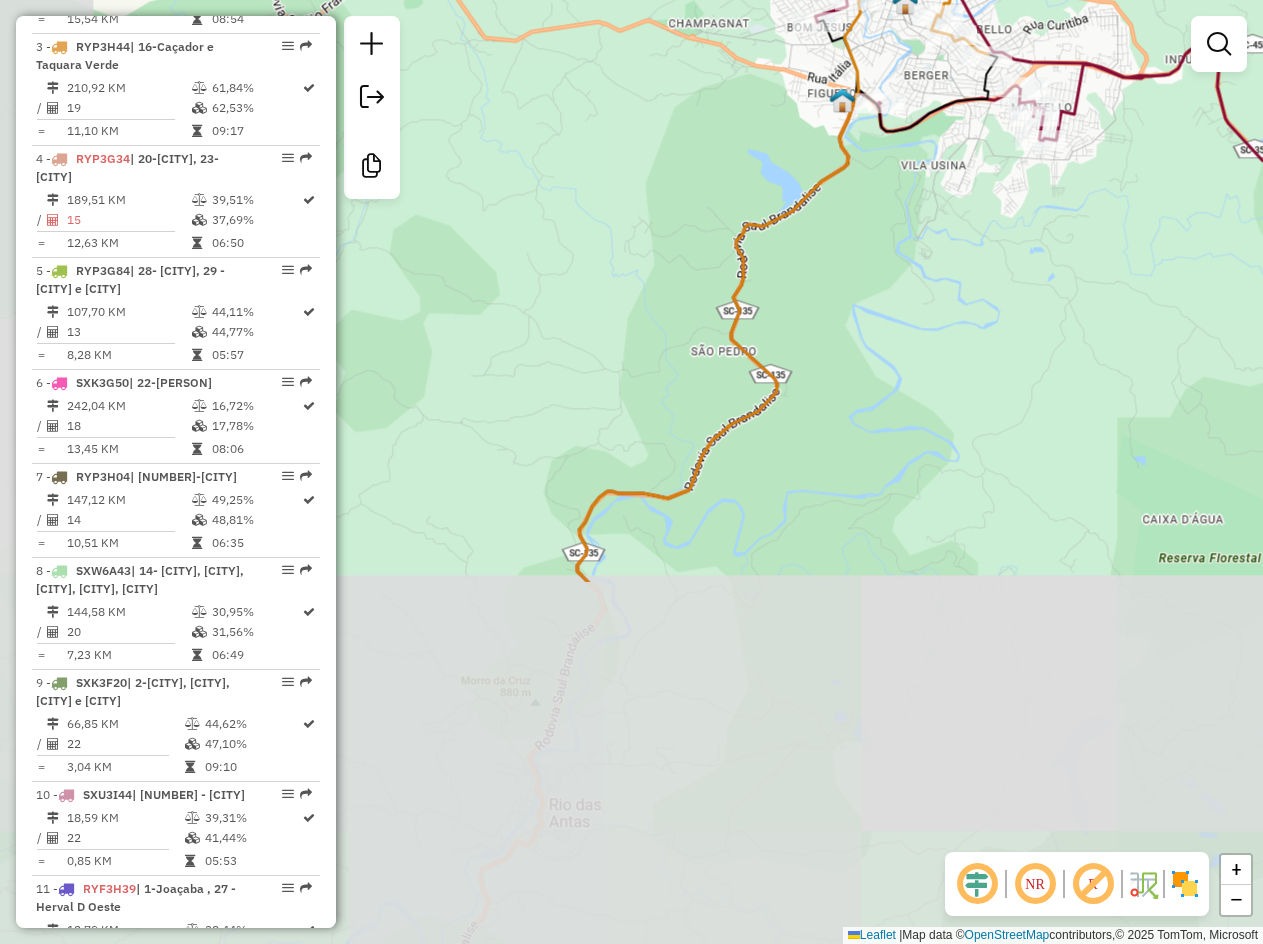 drag, startPoint x: 742, startPoint y: 602, endPoint x: 944, endPoint y: 320, distance: 346.88327 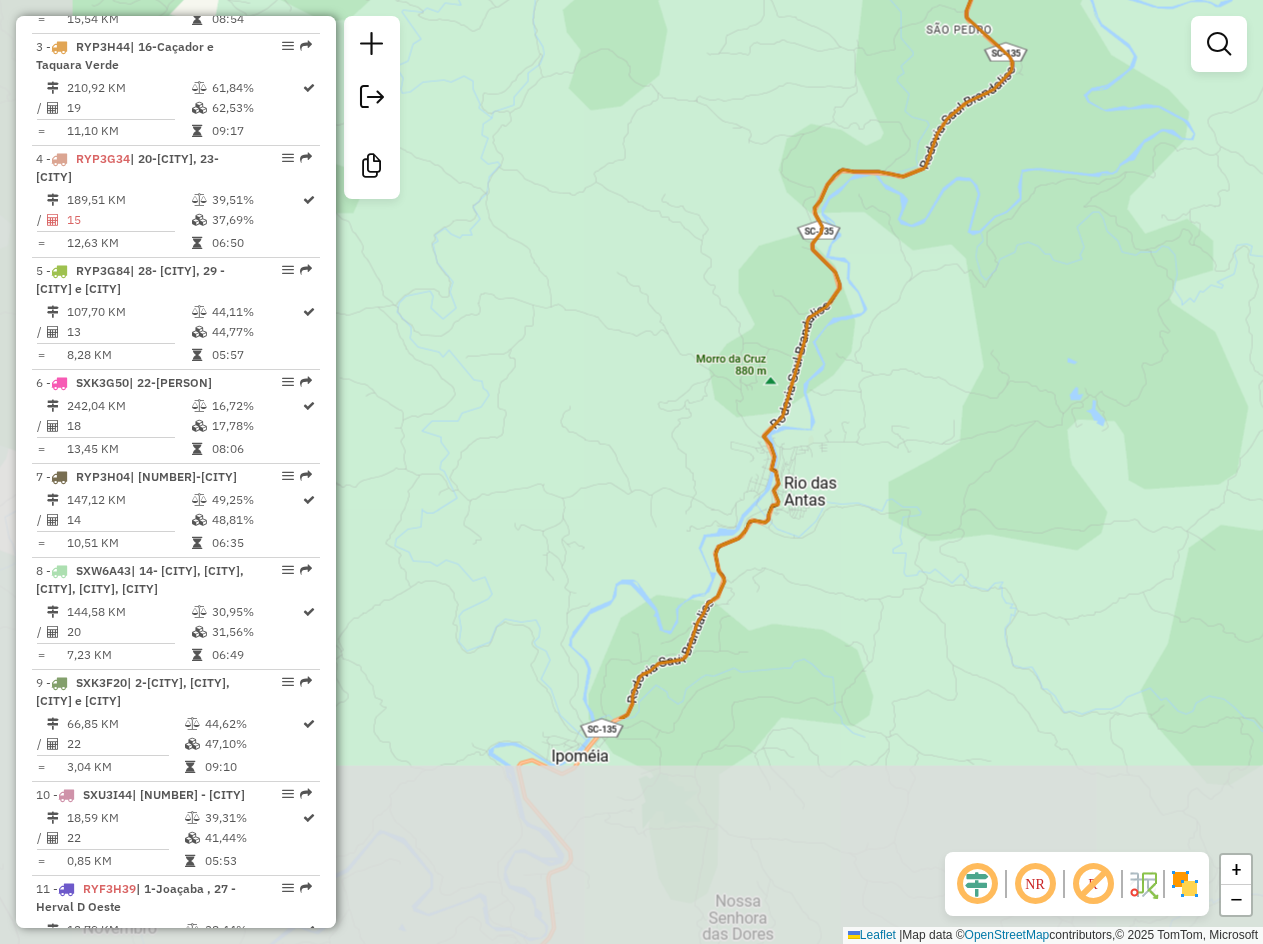 drag, startPoint x: 817, startPoint y: 457, endPoint x: 948, endPoint y: 228, distance: 263.8219 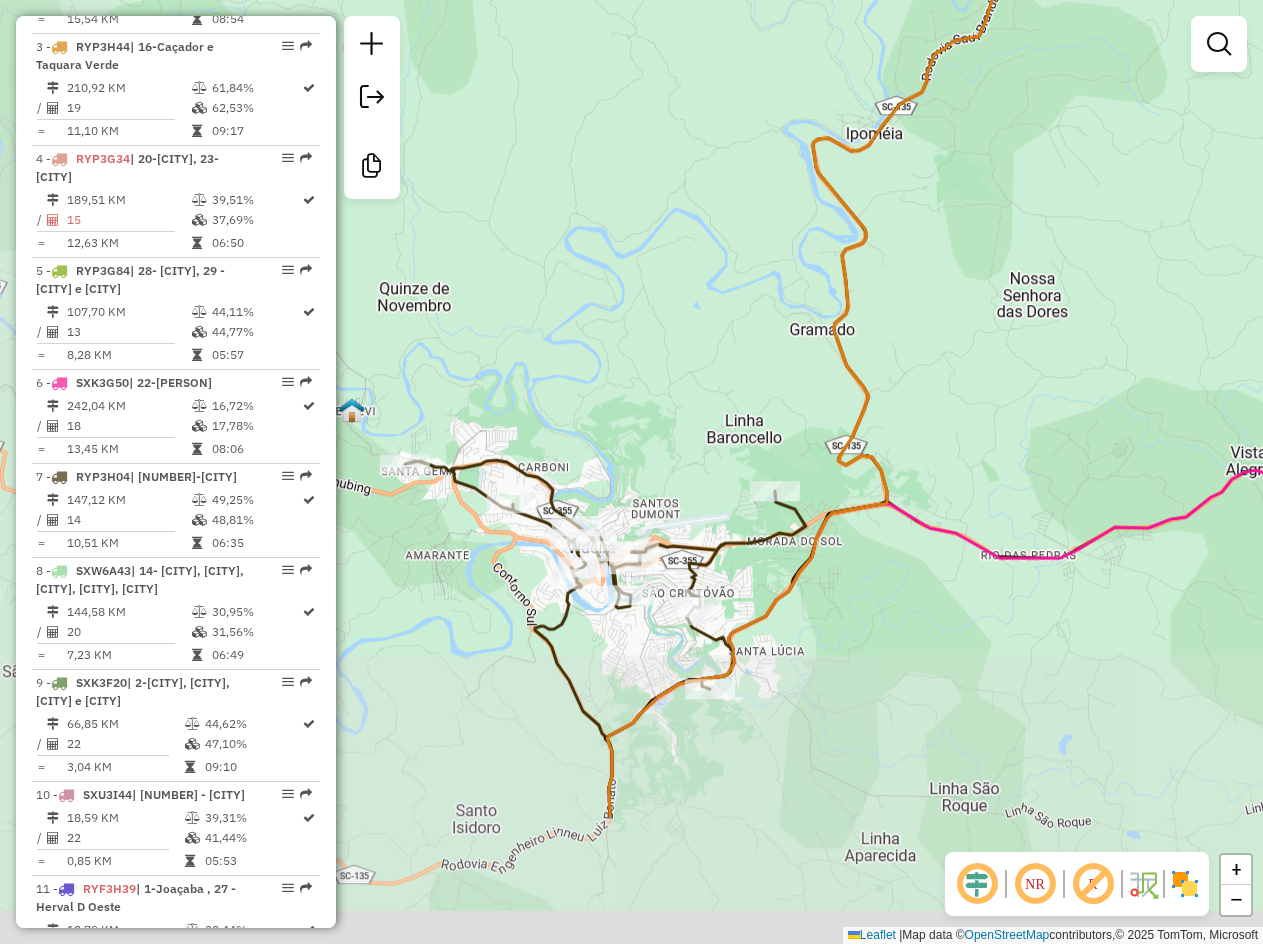 drag, startPoint x: 821, startPoint y: 555, endPoint x: 911, endPoint y: 294, distance: 276.0815 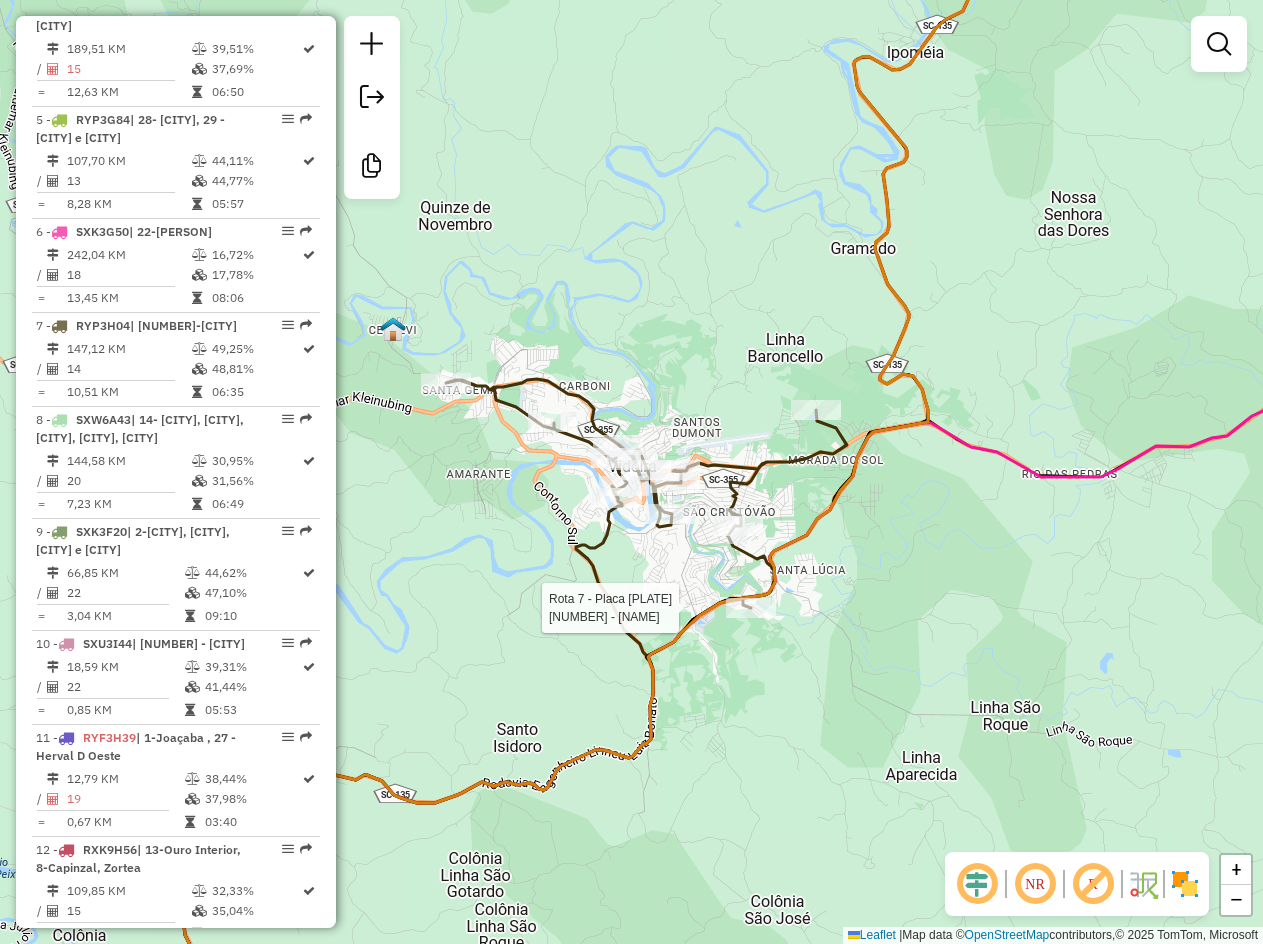 select on "**********" 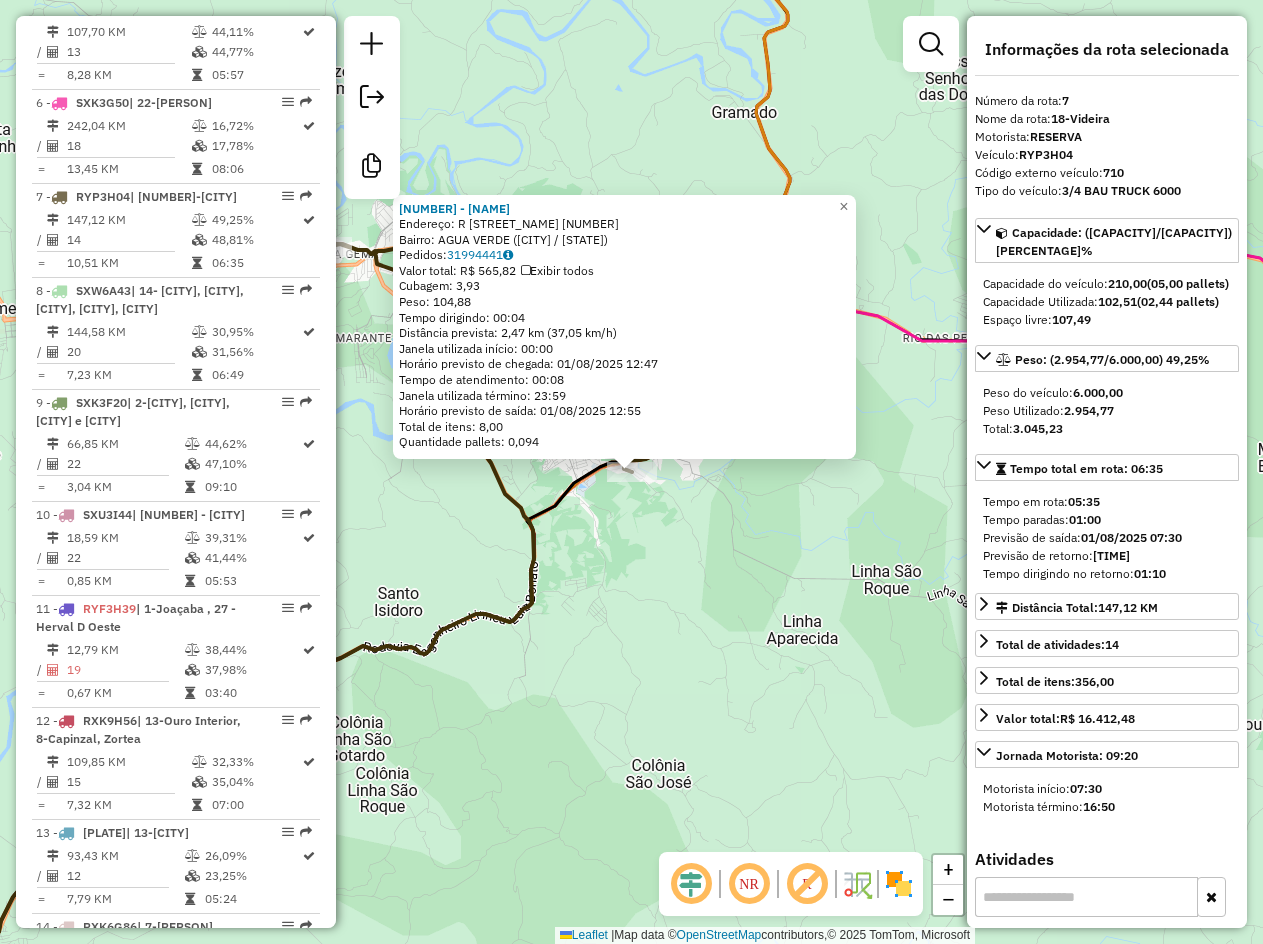 scroll, scrollTop: 1485, scrollLeft: 0, axis: vertical 